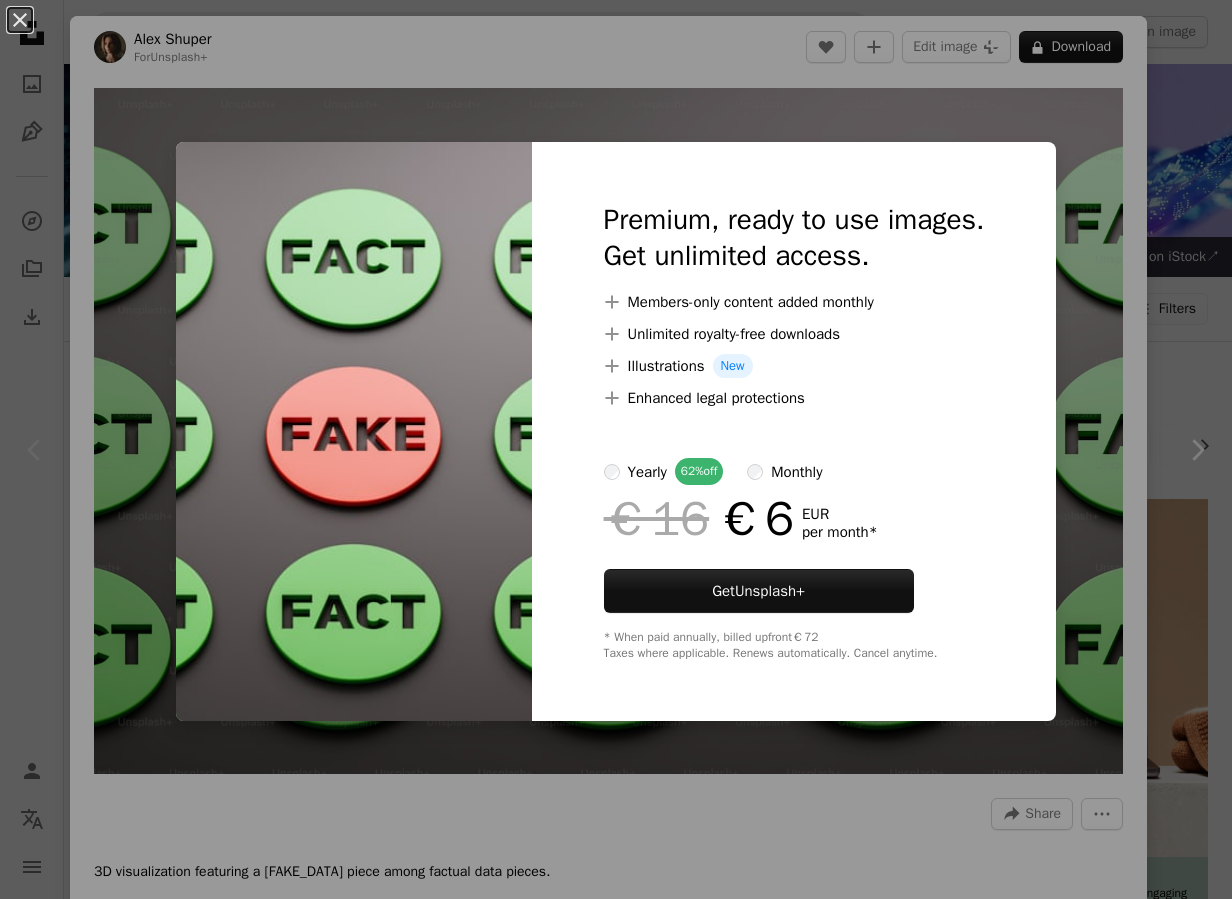 scroll, scrollTop: 0, scrollLeft: 0, axis: both 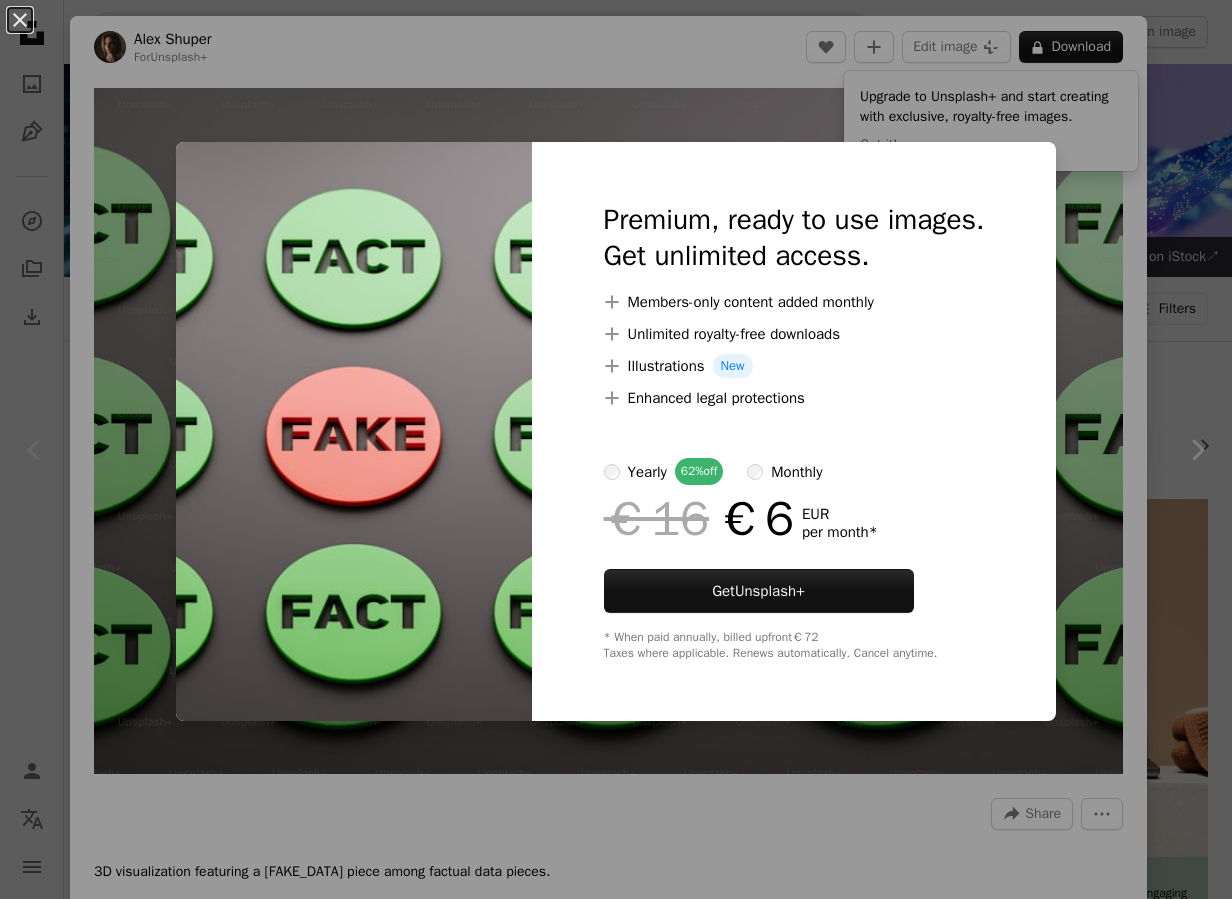 click on "An X shape Premium, ready to use images. Get unlimited access. A plus sign Members-only content added monthly A plus sign Unlimited royalty-free downloads A plus sign Illustrations  New A plus sign Enhanced legal protections yearly 62%  off monthly €16   €6 EUR per month * Get  Unsplash+ * When paid annually, billed upfront  €72 Taxes where applicable. Renews automatically. Cancel anytime." at bounding box center [616, 449] 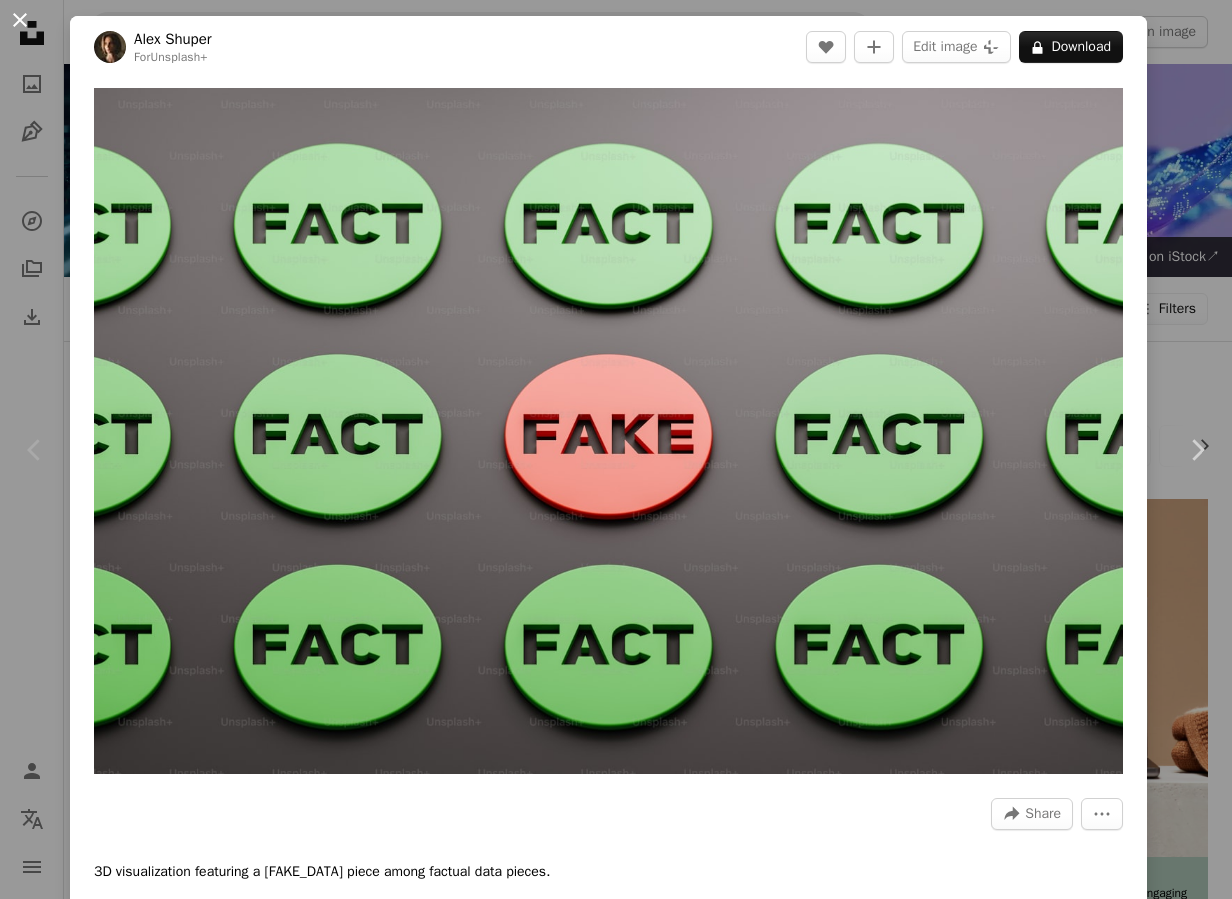 click on "An X shape" at bounding box center (20, 20) 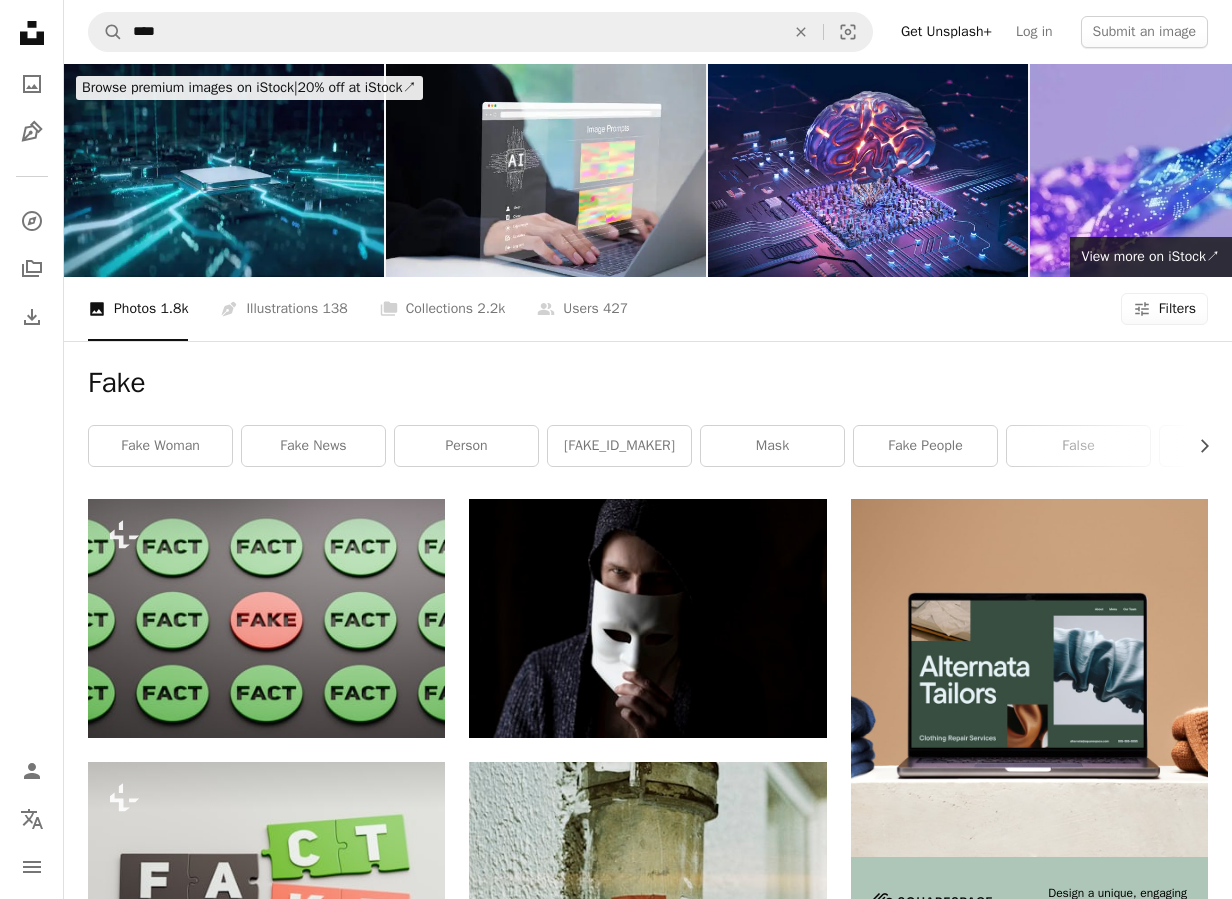 click on "Filters" at bounding box center (1177, 309) 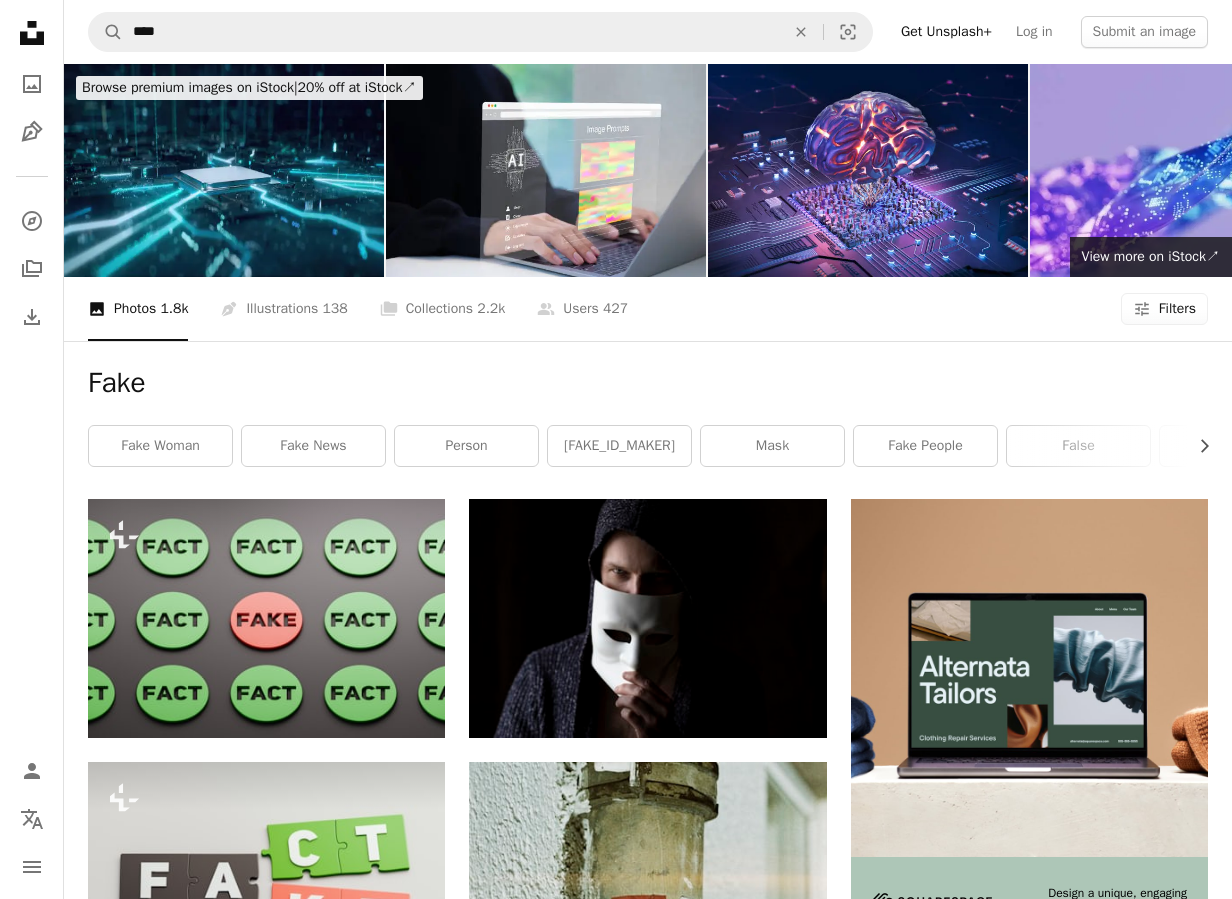 click on "Free" at bounding box center (616, 4645) 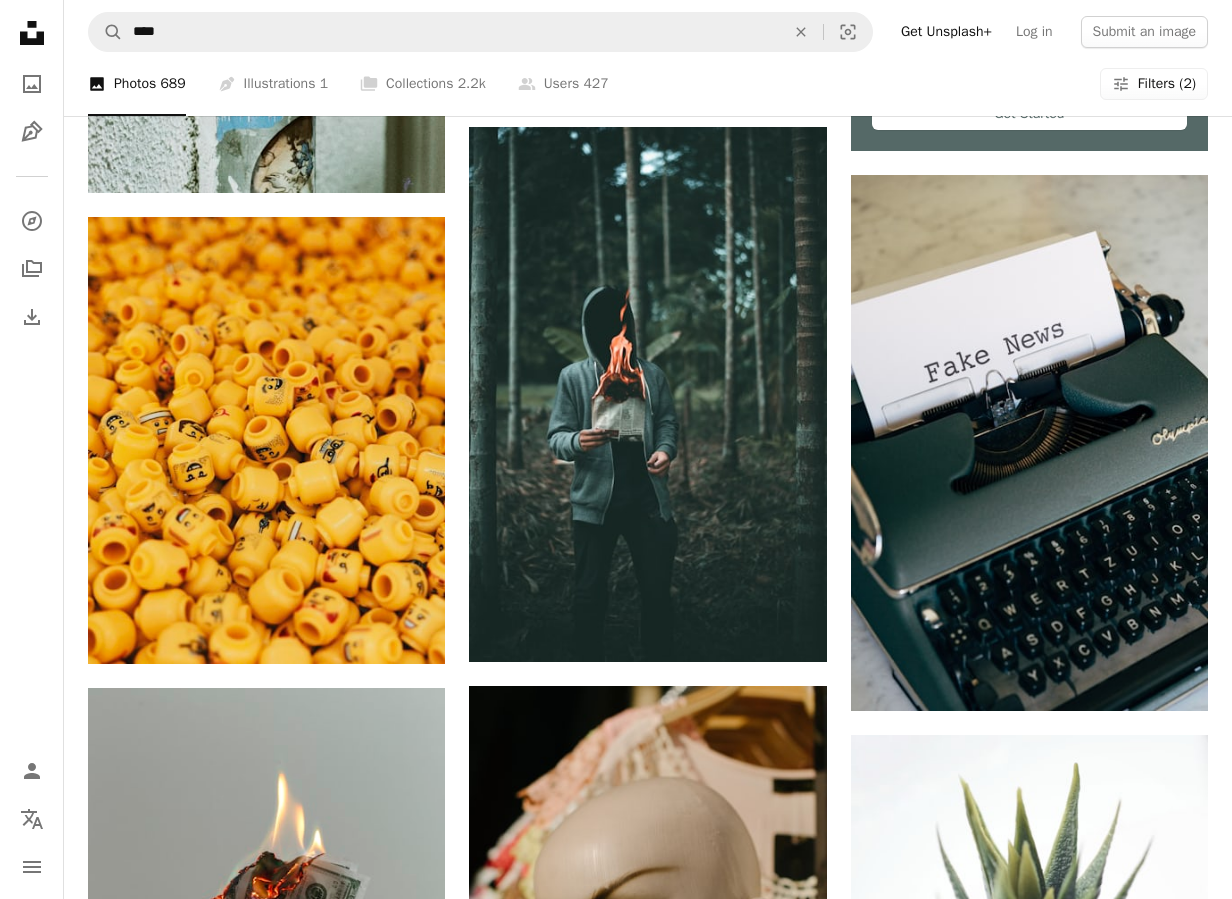 scroll, scrollTop: 843, scrollLeft: 0, axis: vertical 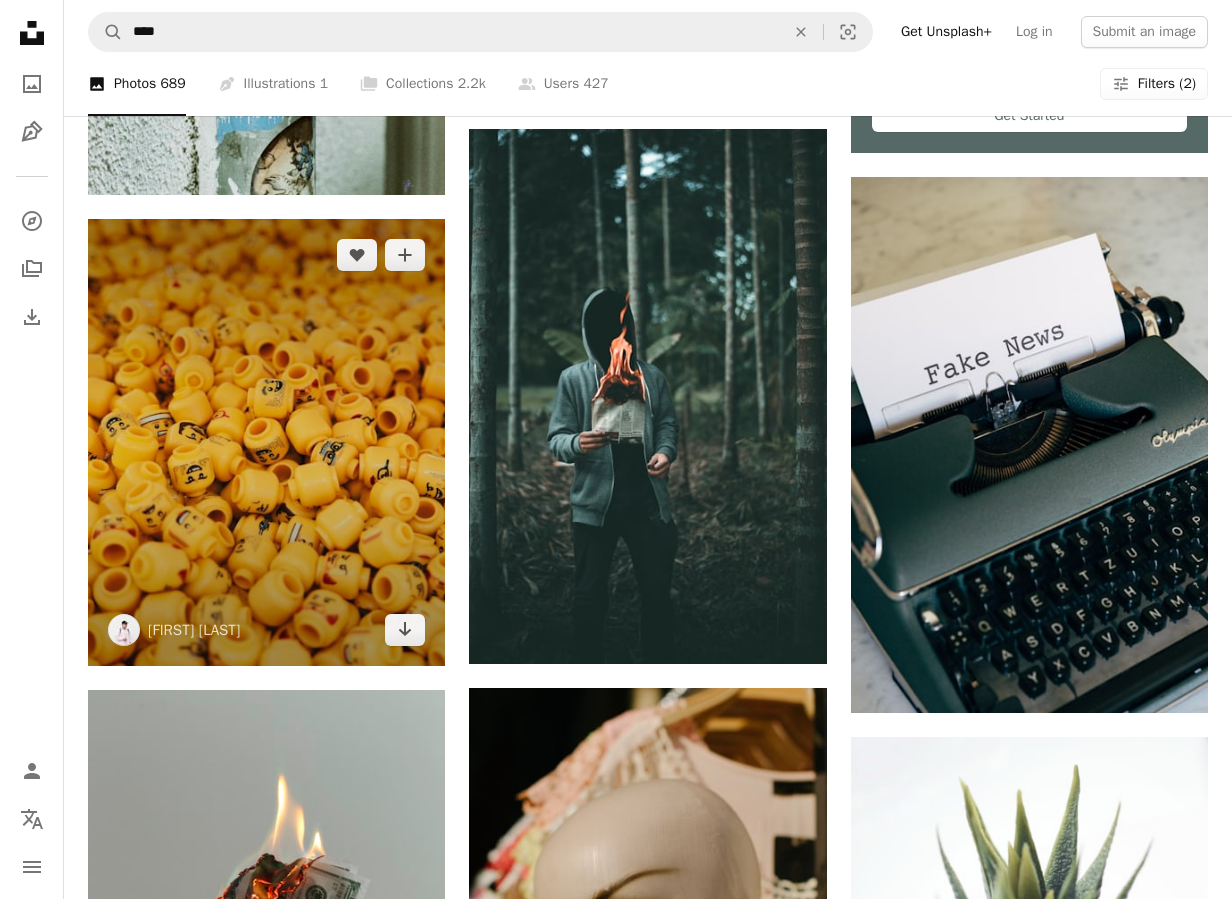 click at bounding box center (266, 442) 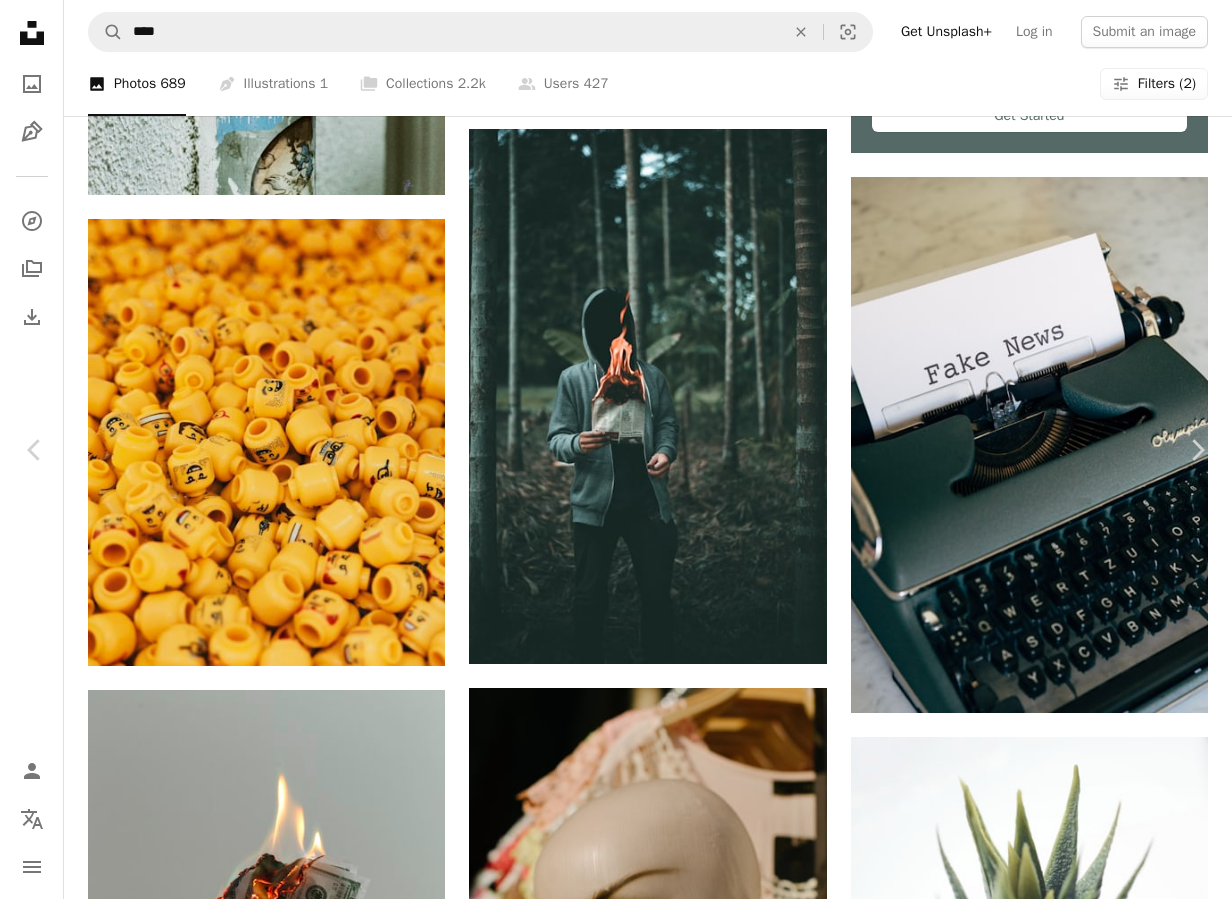 click on "Download free" at bounding box center (1033, 4900) 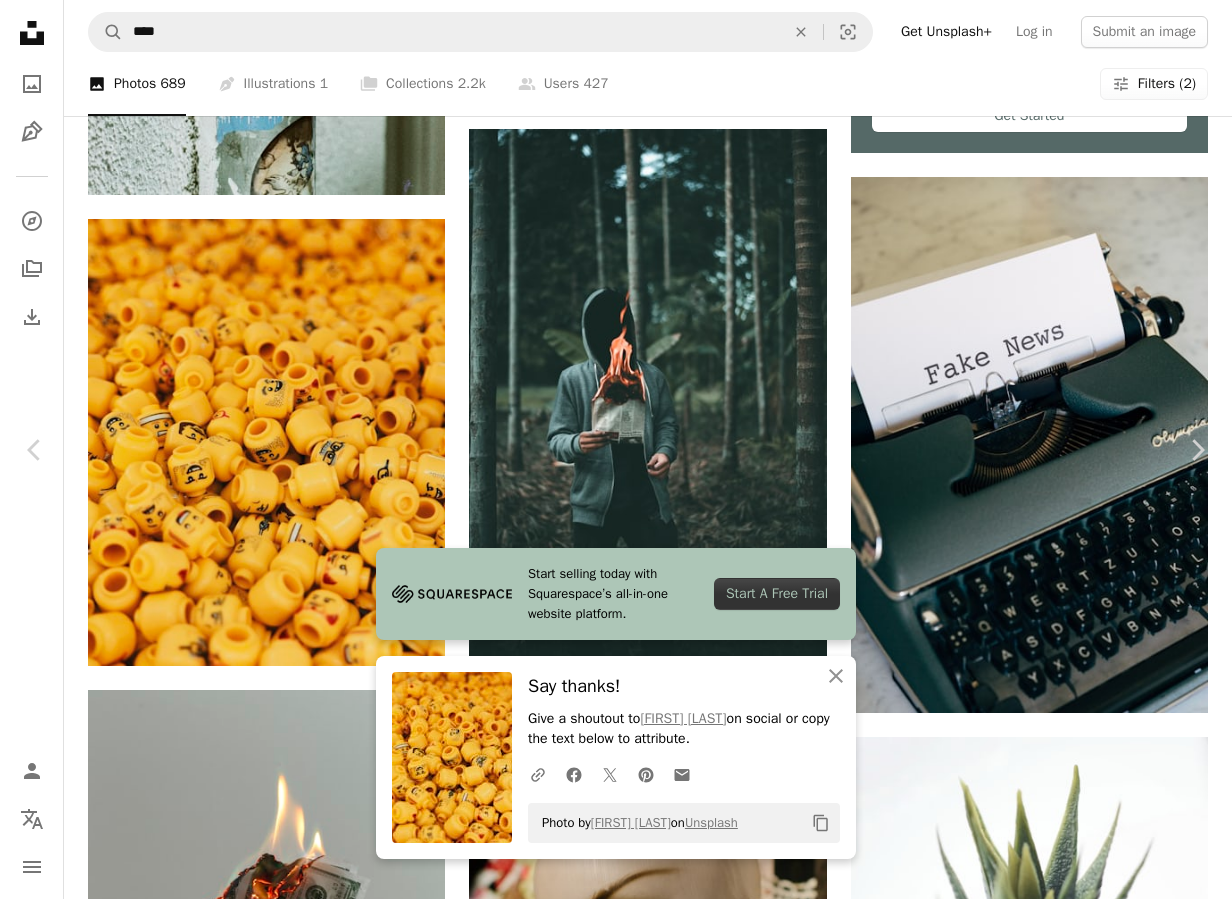 click on "An X shape Chevron left Chevron right Start selling today with Squarespace’s all-in-one website platform. Start A Free Trial An X shape Close Say thanks! Give a shoutout to  [FIRST] [LAST]  on social or copy the text below to attribute. A URL sharing icon (chains) Facebook icon X (formerly Twitter) icon Pinterest icon An envelope Photo by  [FIRST] [LAST]  on  Unsplash
Copy content [FIRST] [LAST] [FIRST] [LAST] A heart A plus sign Edit image   Plus sign for Unsplash+ Download free Chevron down Zoom in Views 42,431,725 Downloads 220,697 Featured in Photos ,  Textures A forward-right arrow Share Info icon Info More Actions Head to Head Calendar outlined Published on  January 27, 2017 Camera SAMSUNG, NX500 Safety Free to use under the  Unsplash License pattern yellow body lego yellow background bokeh fun yellow wallpaper plastic fake toy head parts pieces part pile piece heads minifigure wallpaper Backgrounds Browse premium related images on iStock  |  Save 20% with code UNSPLASH20 View more on iStock  ↗ Ed" at bounding box center (616, 5302) 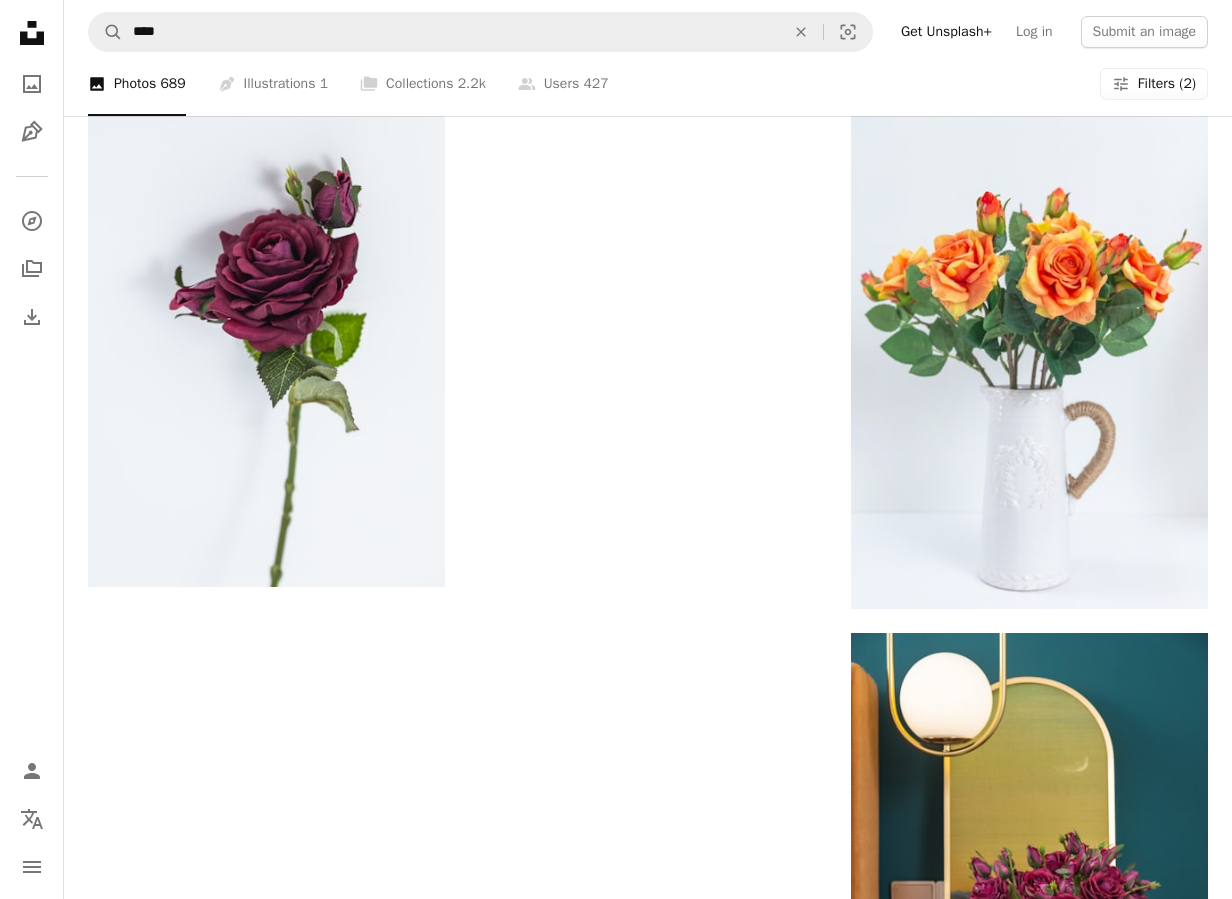 scroll, scrollTop: 3128, scrollLeft: 0, axis: vertical 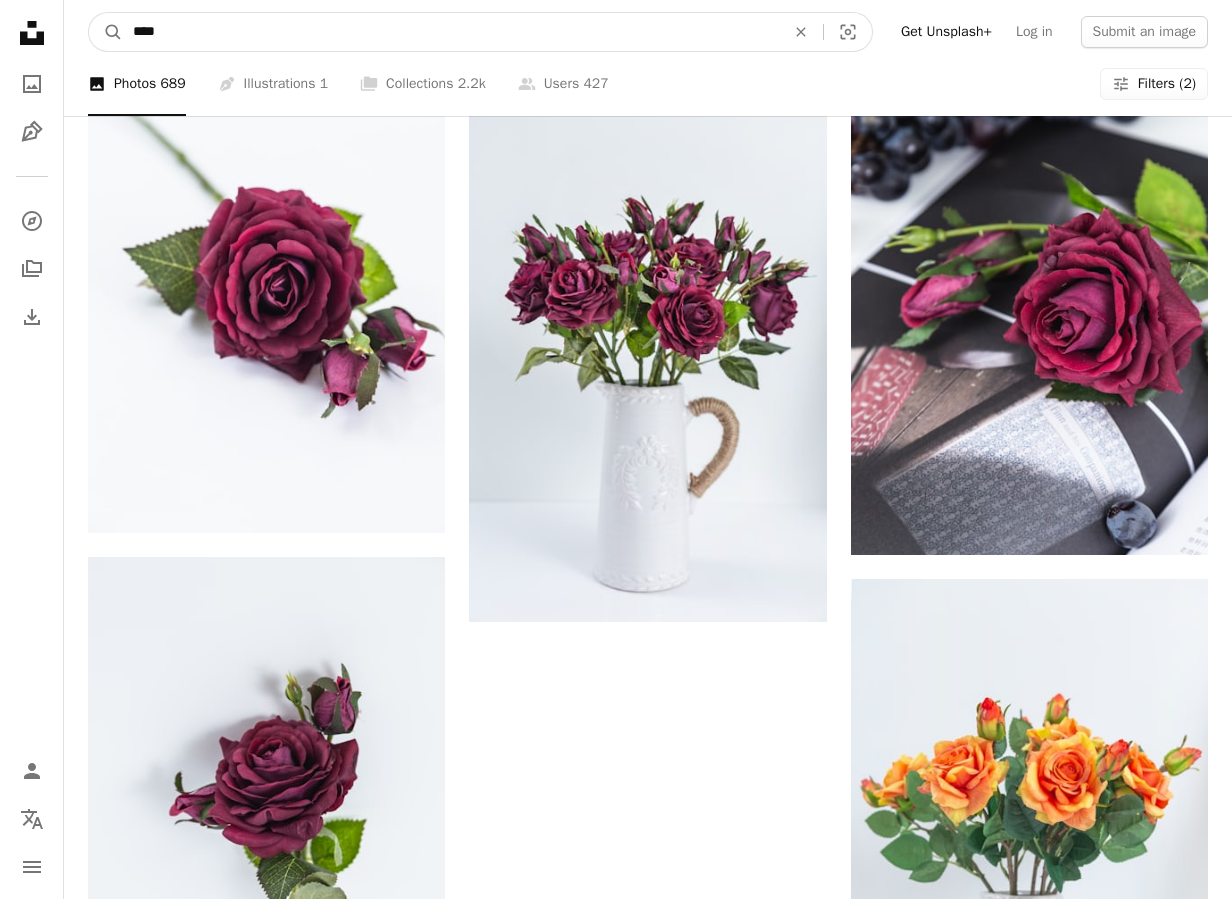 drag, startPoint x: 206, startPoint y: 34, endPoint x: 133, endPoint y: 20, distance: 74.330345 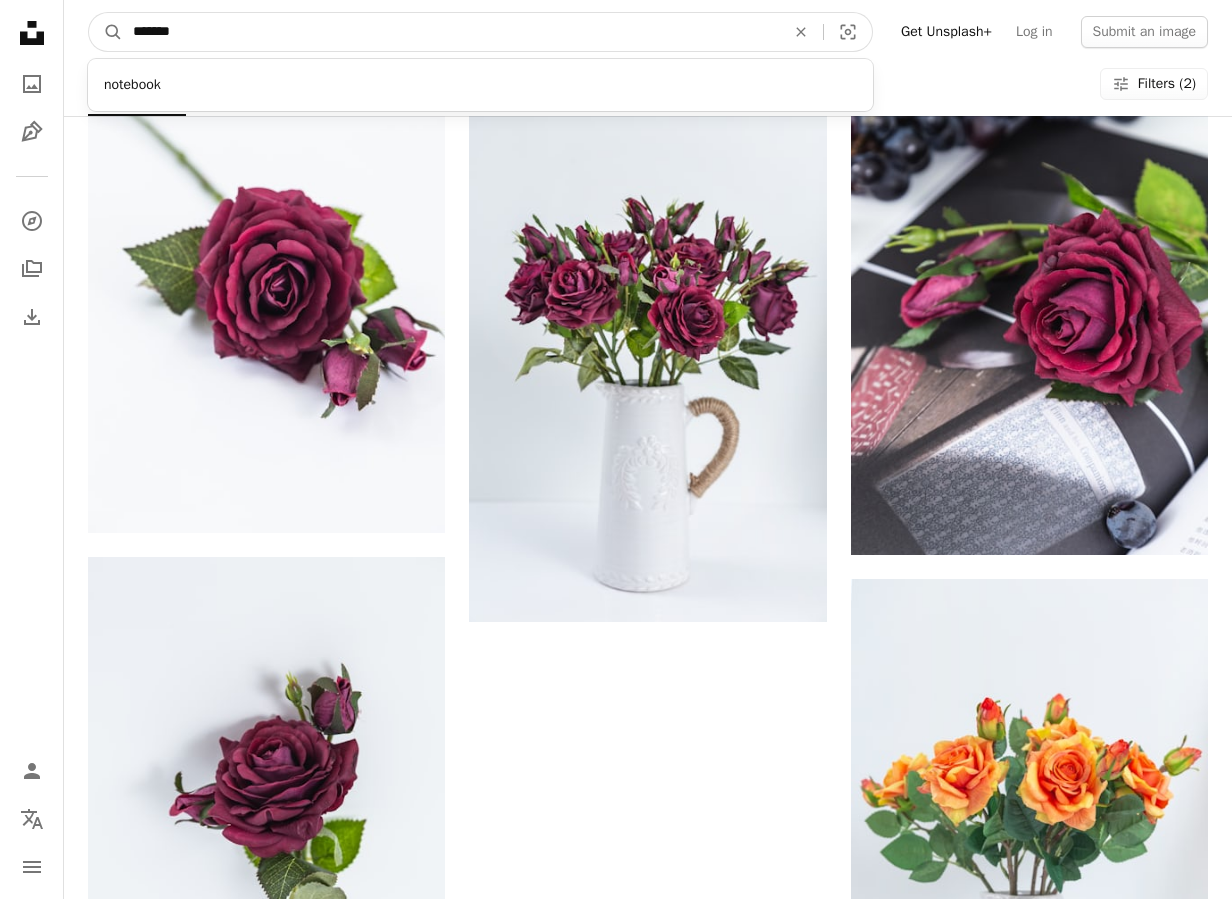type on "********" 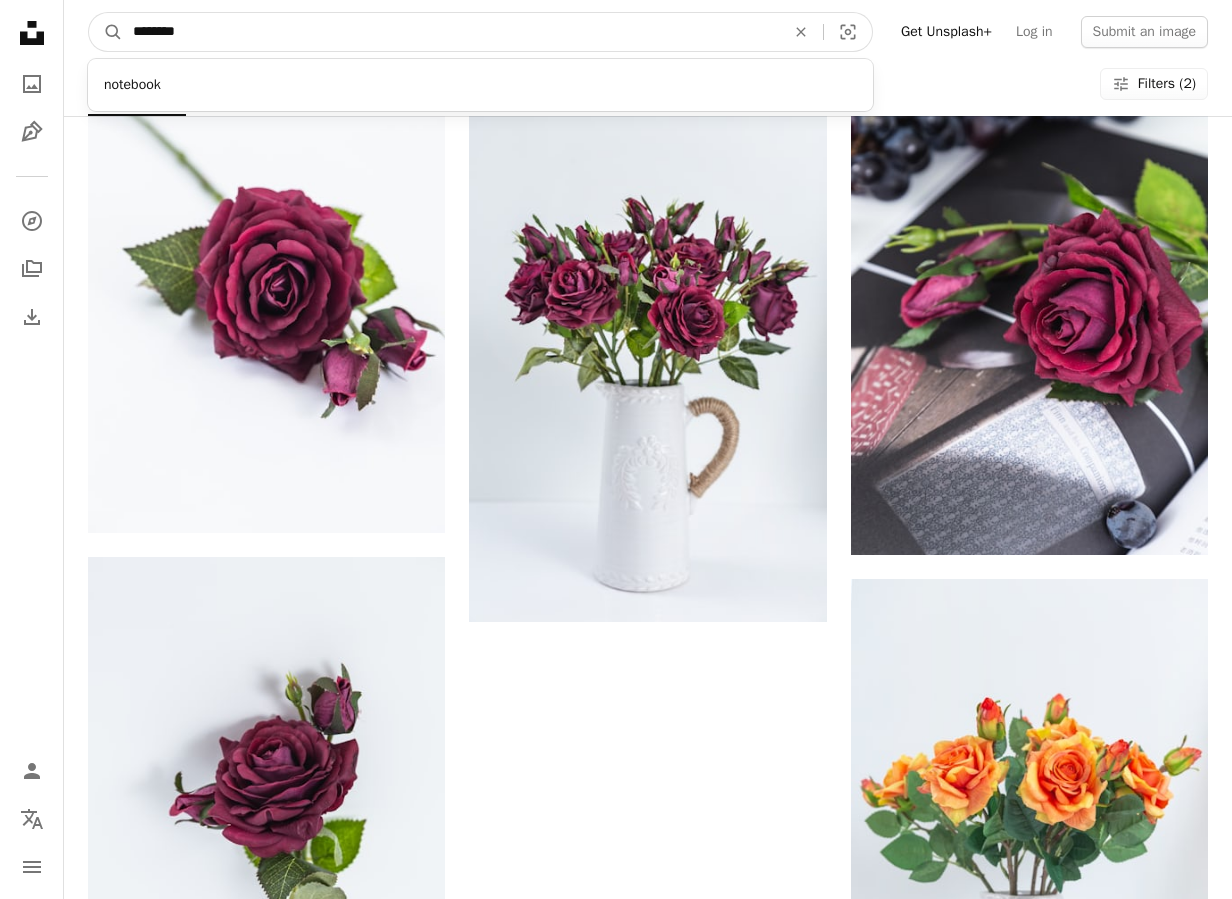 click on "A magnifying glass" at bounding box center (106, 32) 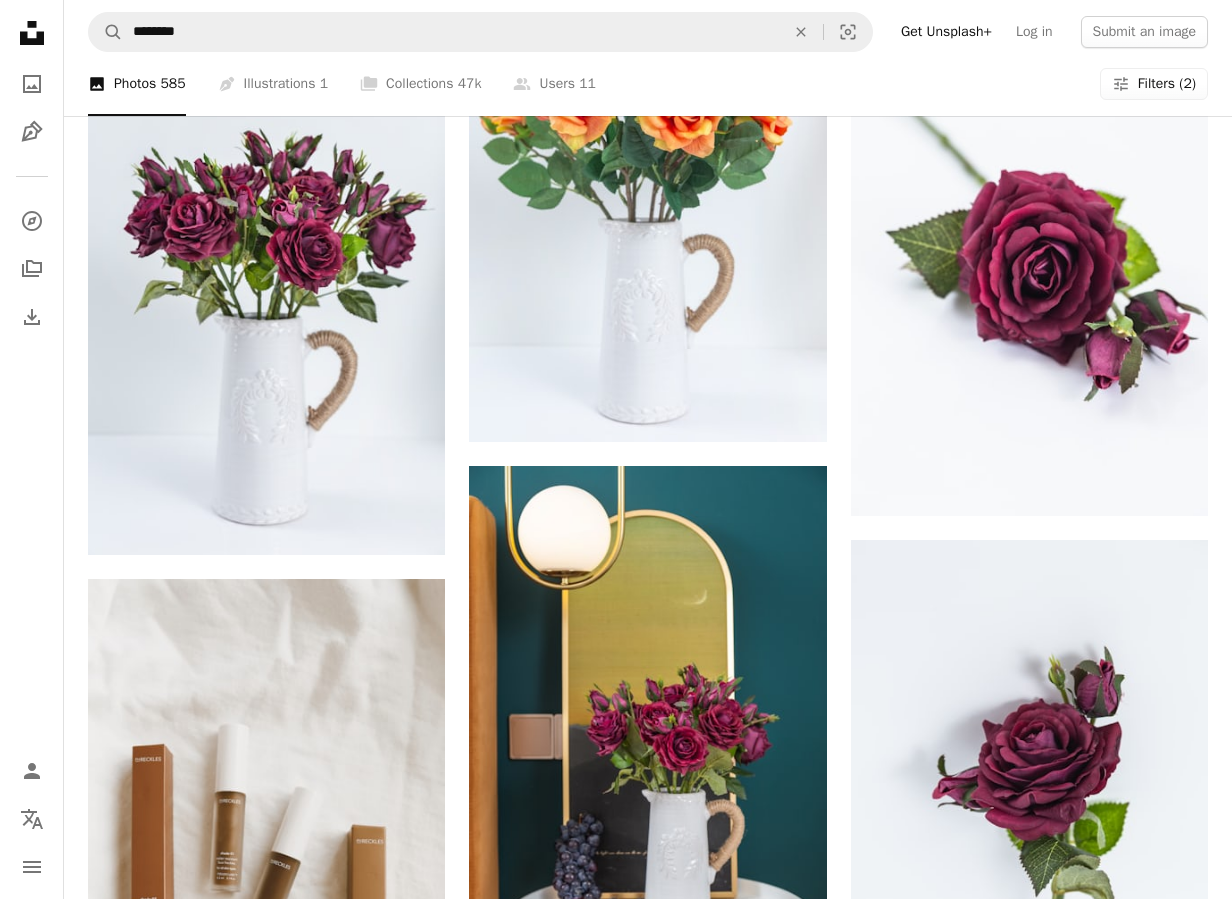 scroll, scrollTop: 1481, scrollLeft: 0, axis: vertical 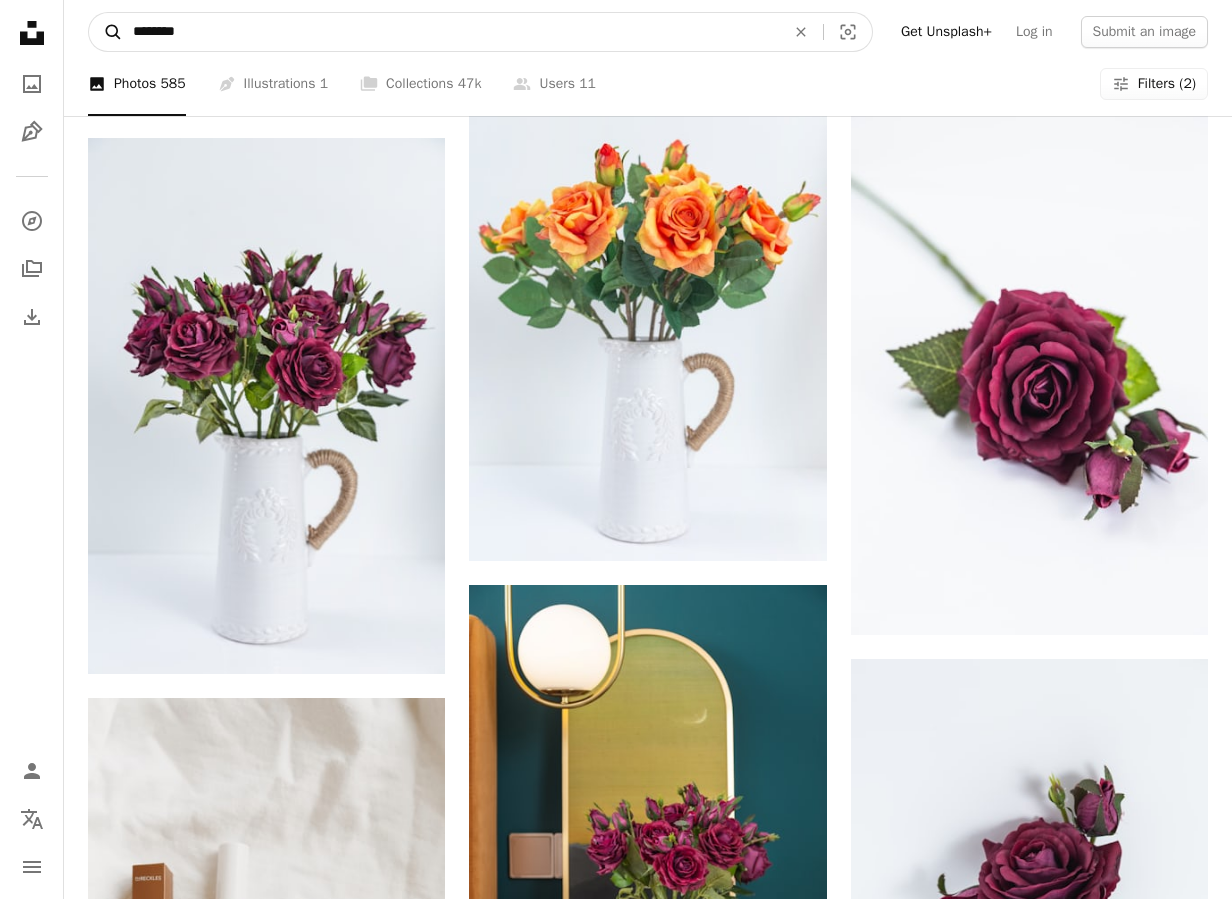 drag, startPoint x: 211, startPoint y: 42, endPoint x: 109, endPoint y: 39, distance: 102.044106 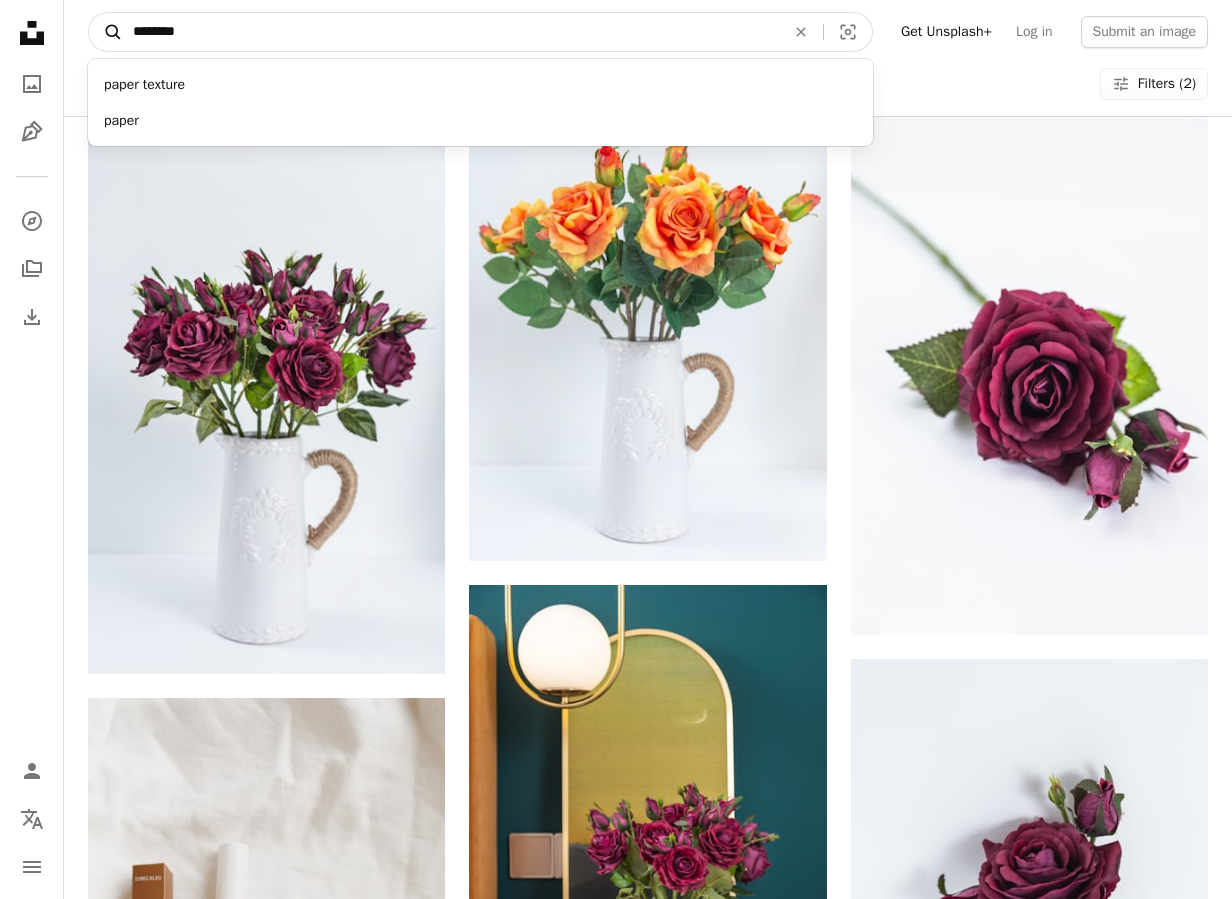 type on "*********" 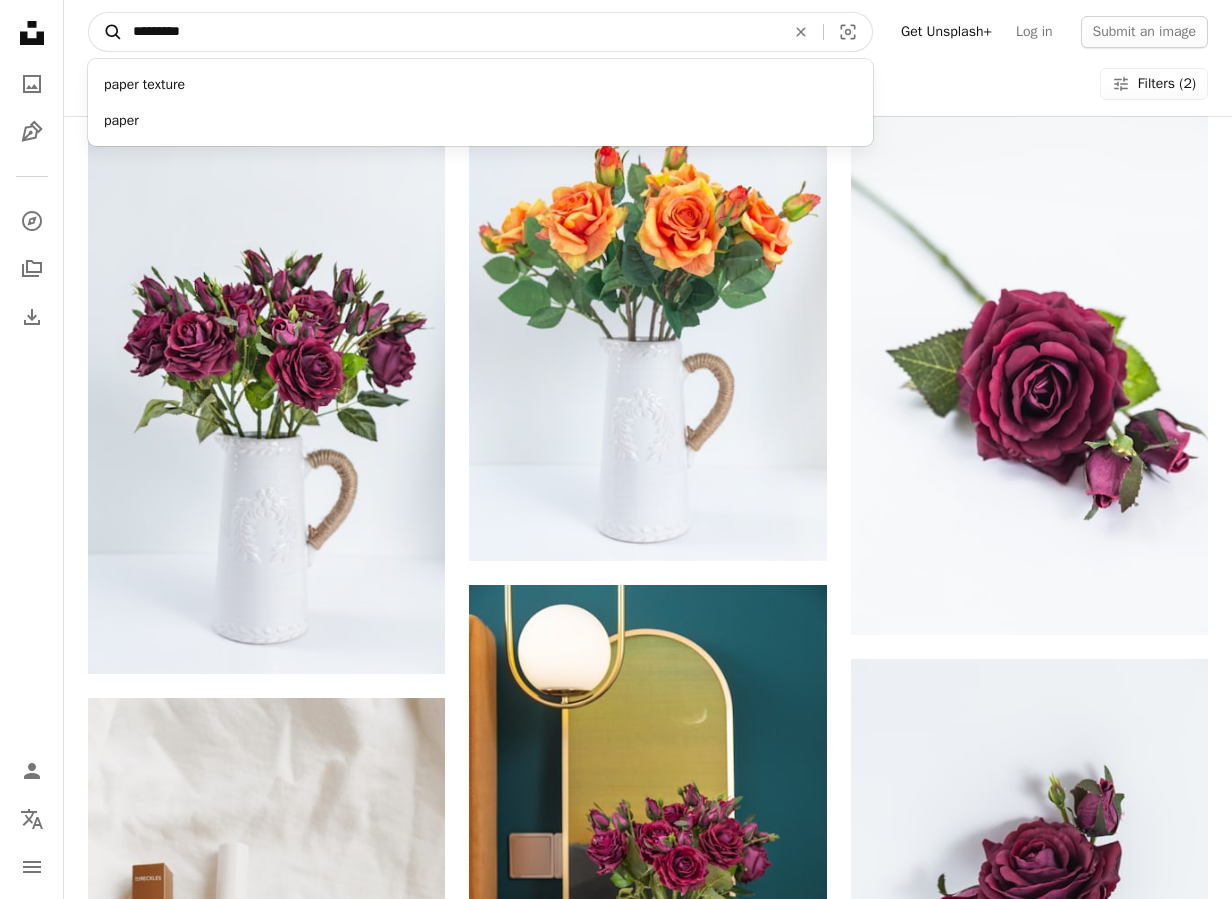 click on "A magnifying glass" at bounding box center [106, 32] 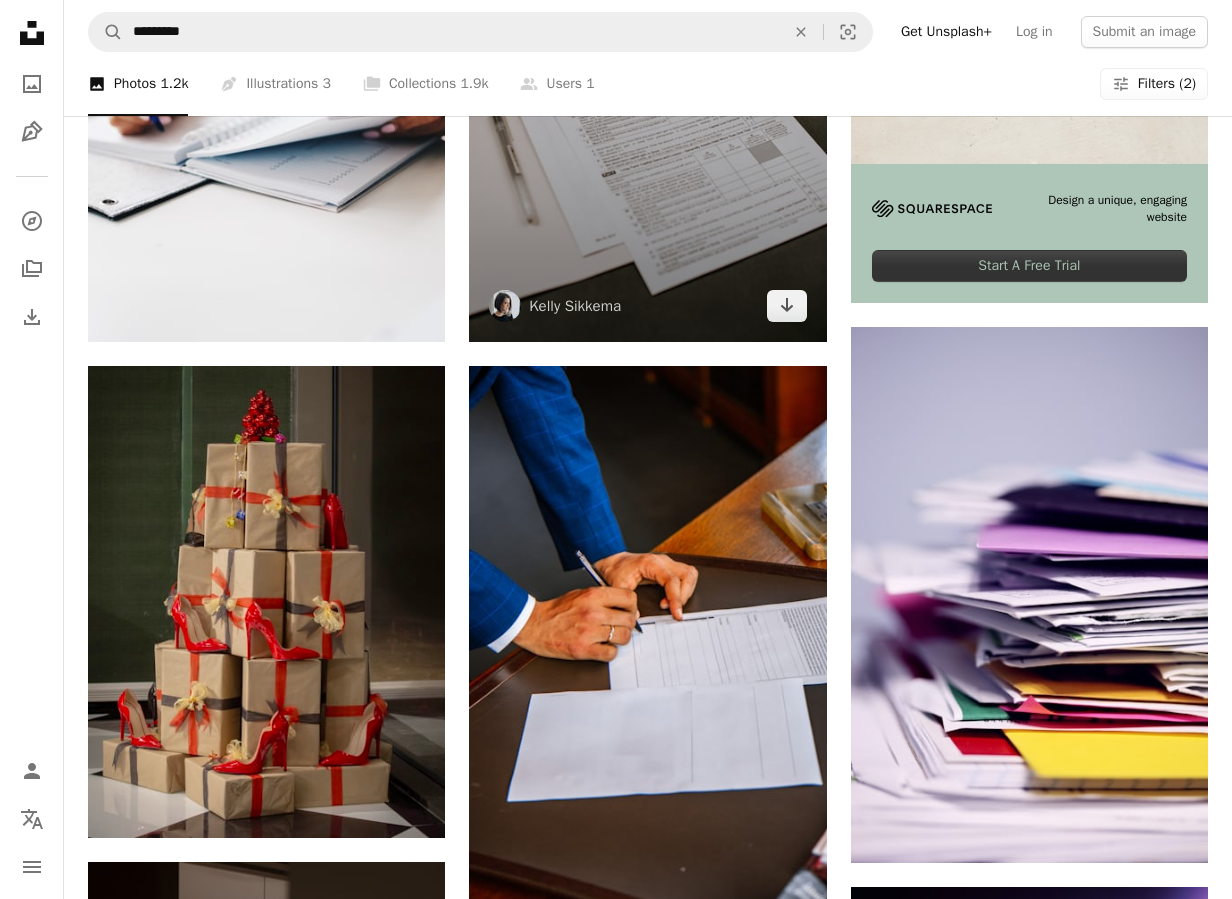 scroll, scrollTop: 691, scrollLeft: 0, axis: vertical 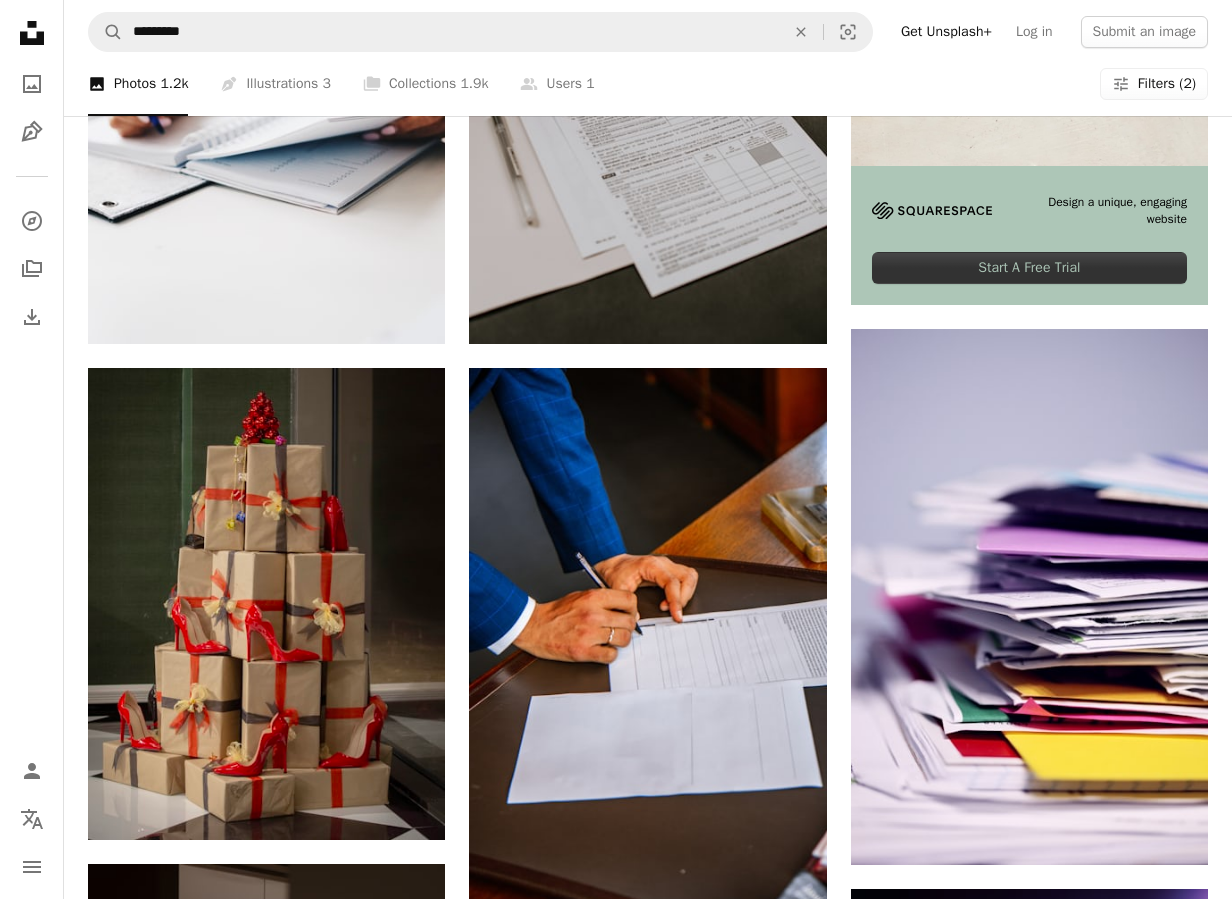 click on "Filters (2)" at bounding box center (1167, 84) 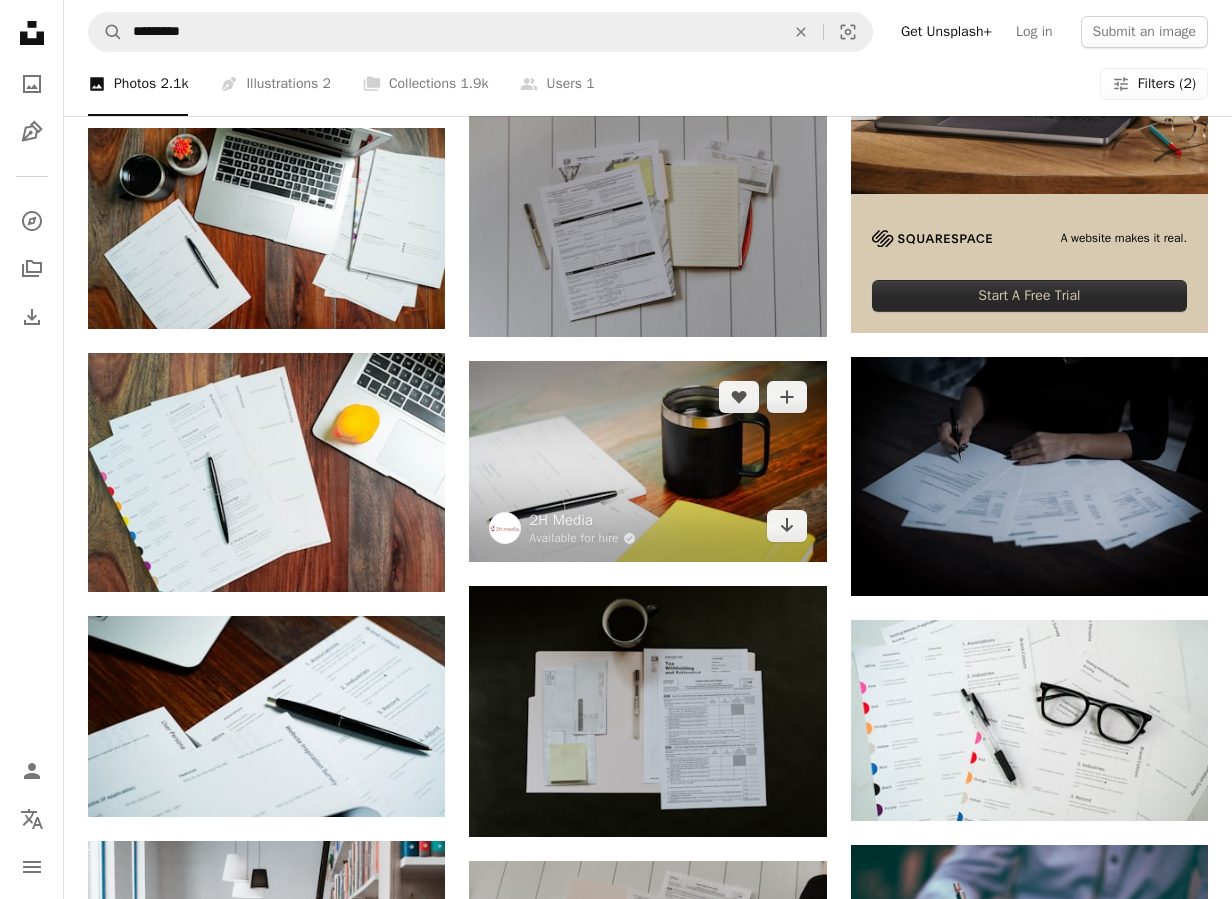 scroll, scrollTop: 672, scrollLeft: 0, axis: vertical 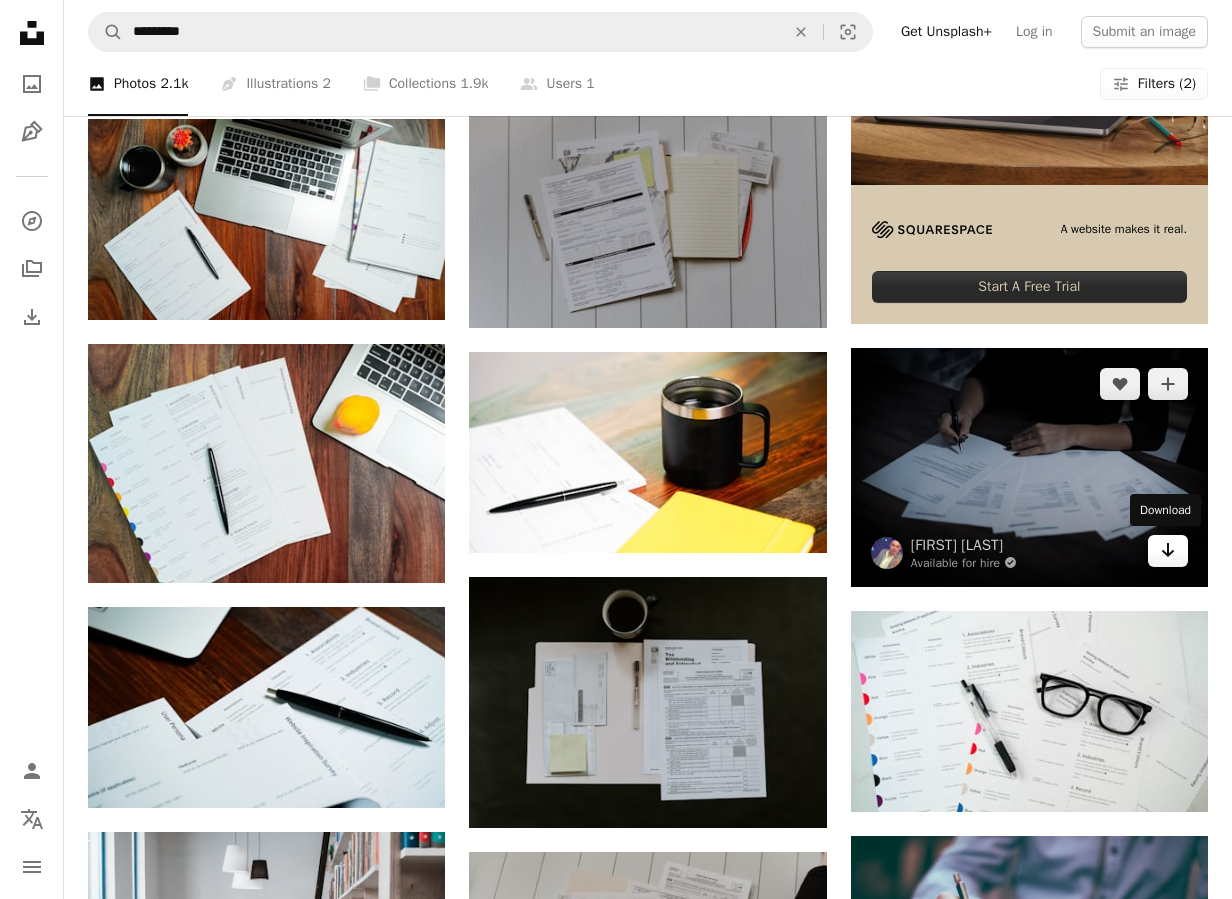 click on "Arrow pointing down" 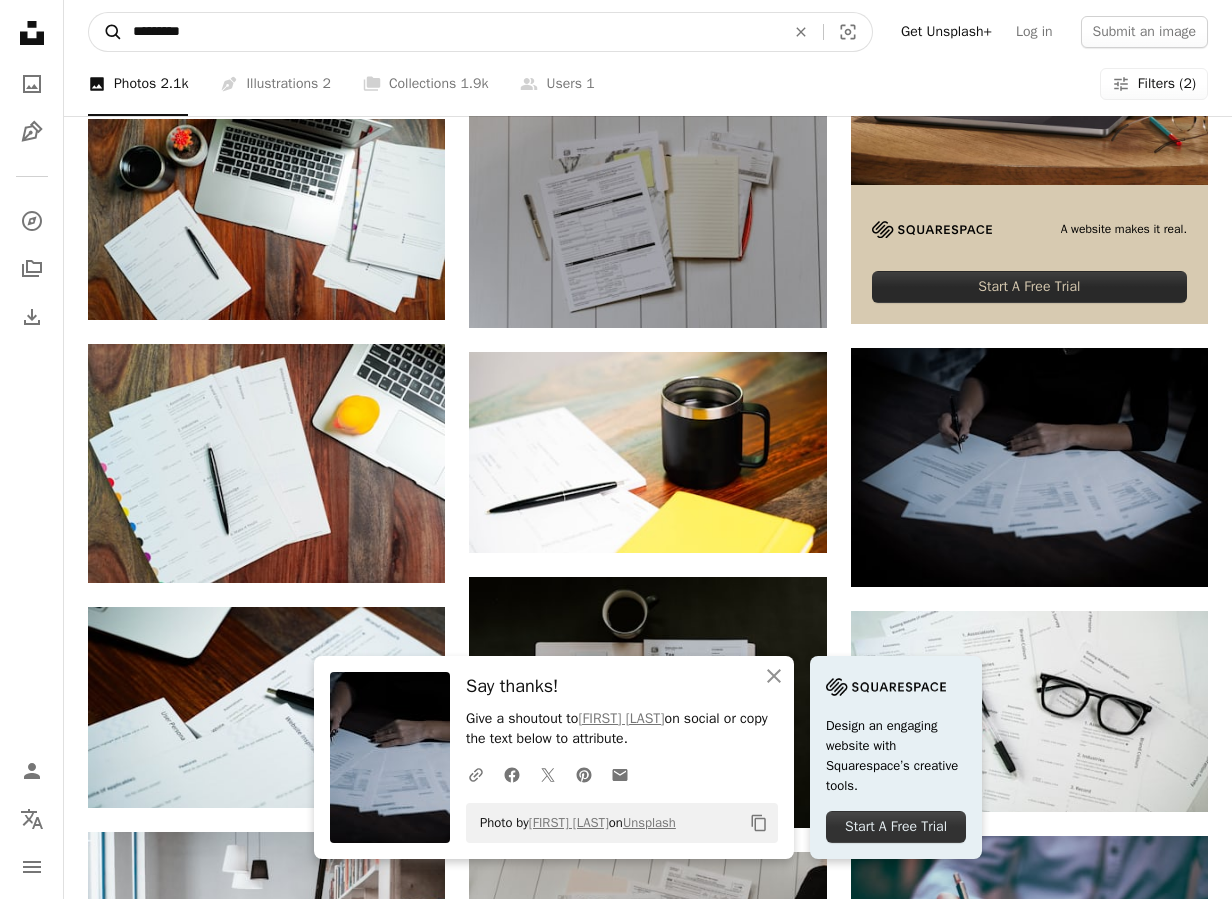 drag, startPoint x: 313, startPoint y: 26, endPoint x: 98, endPoint y: 20, distance: 215.08371 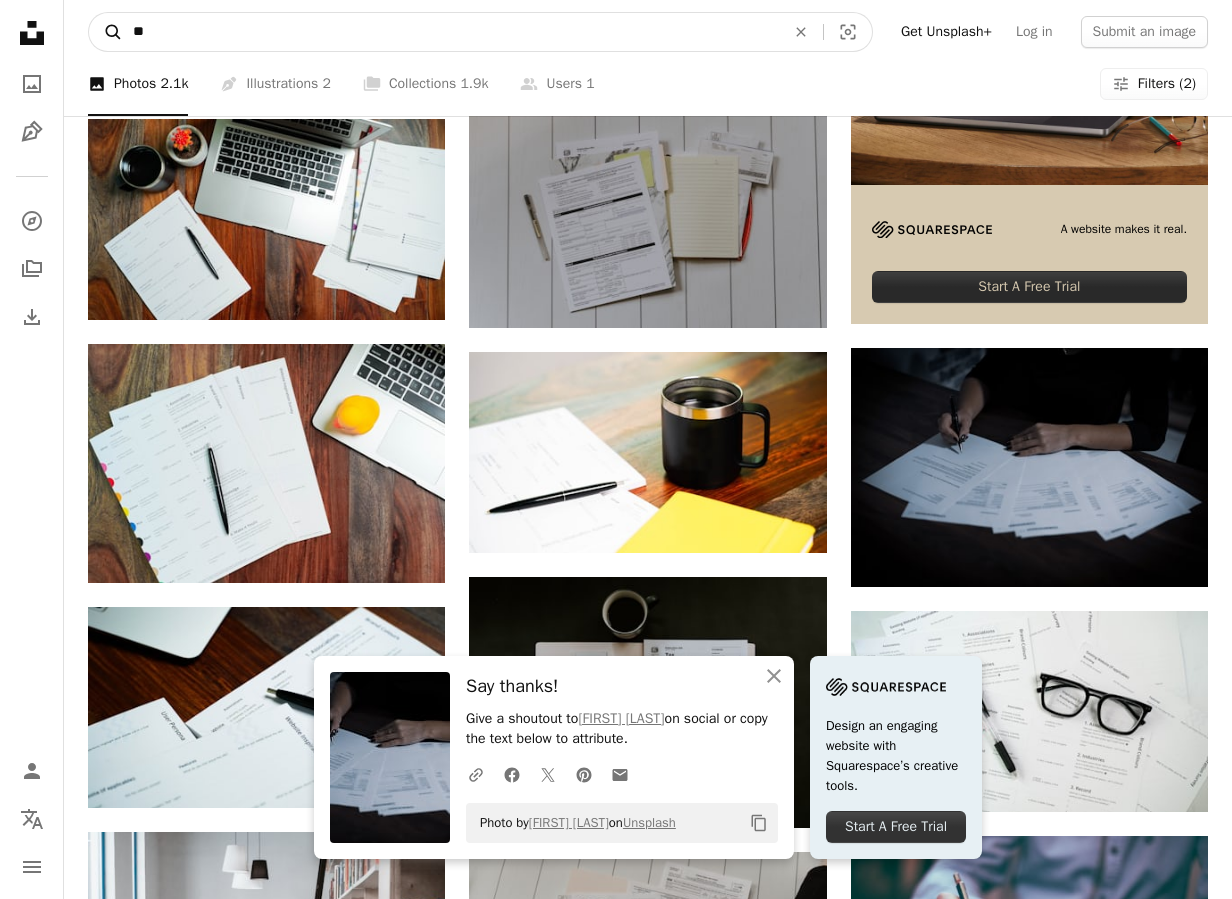 type on "*" 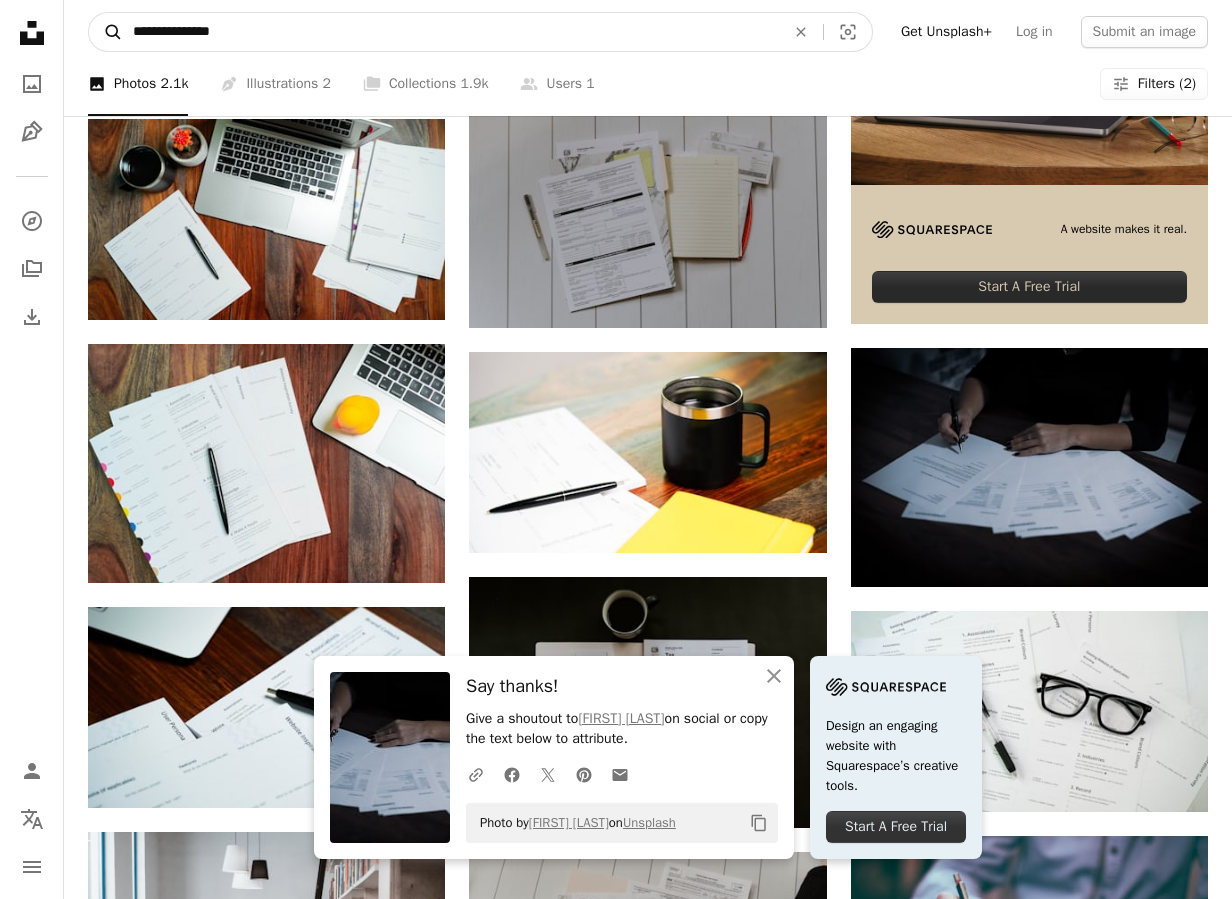 type on "**********" 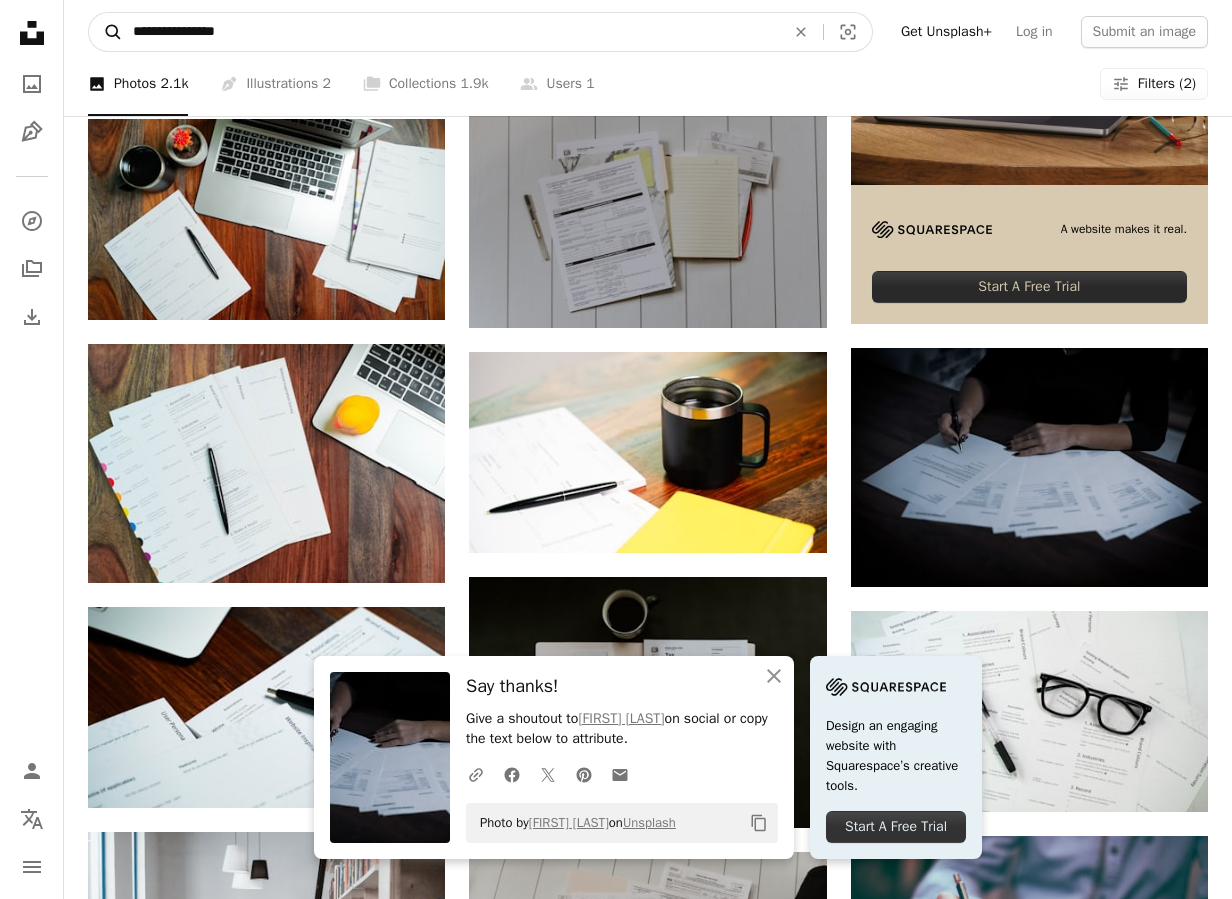 click on "A magnifying glass" at bounding box center (106, 32) 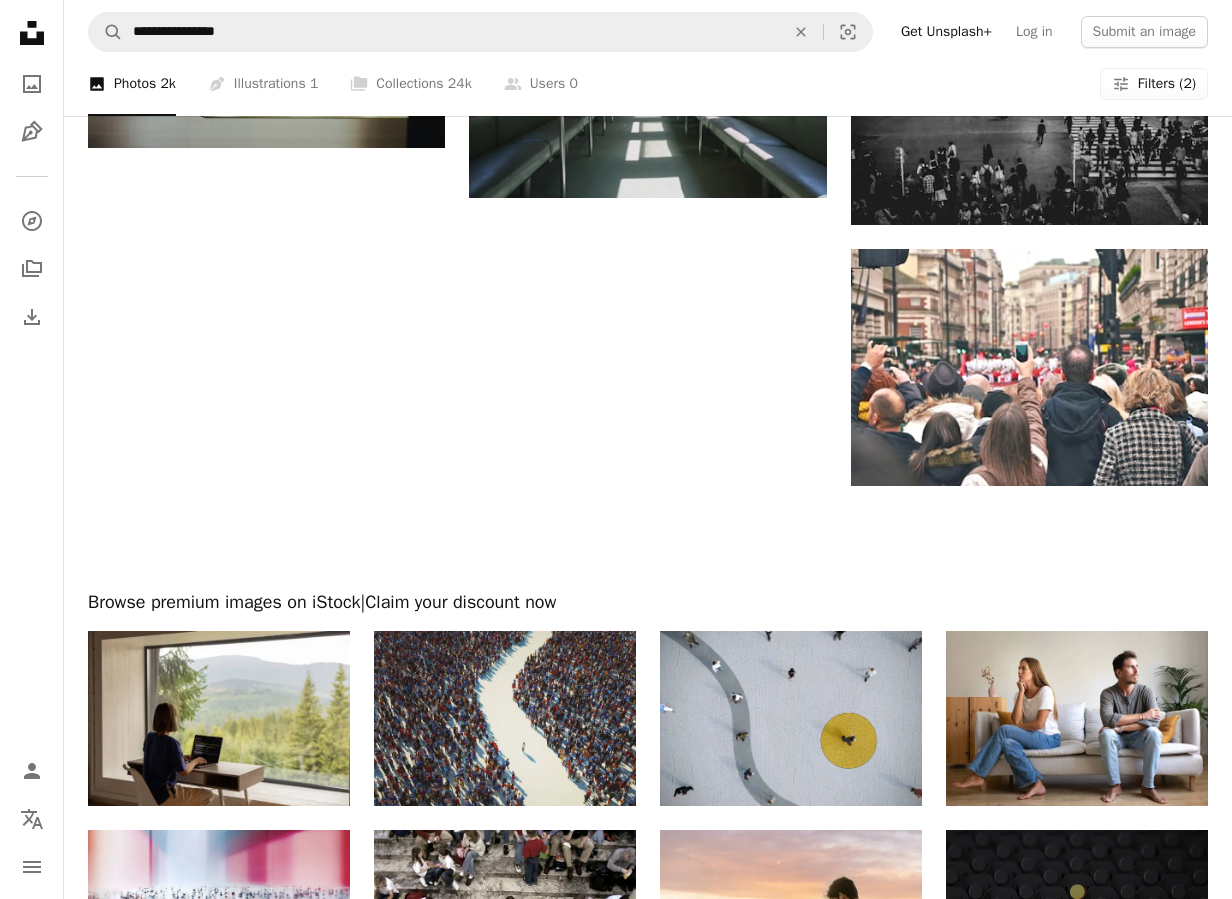 scroll, scrollTop: 1848, scrollLeft: 0, axis: vertical 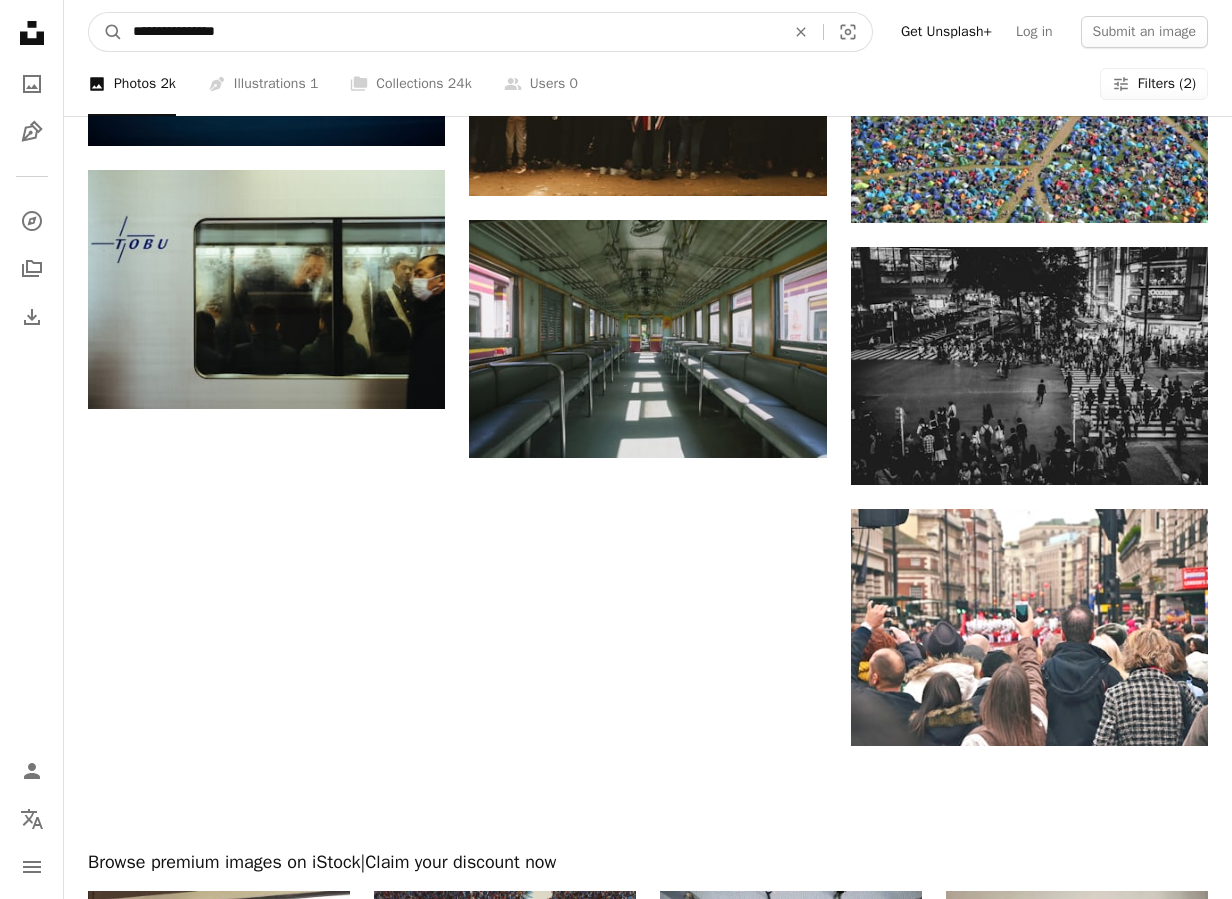 click on "**********" at bounding box center (451, 32) 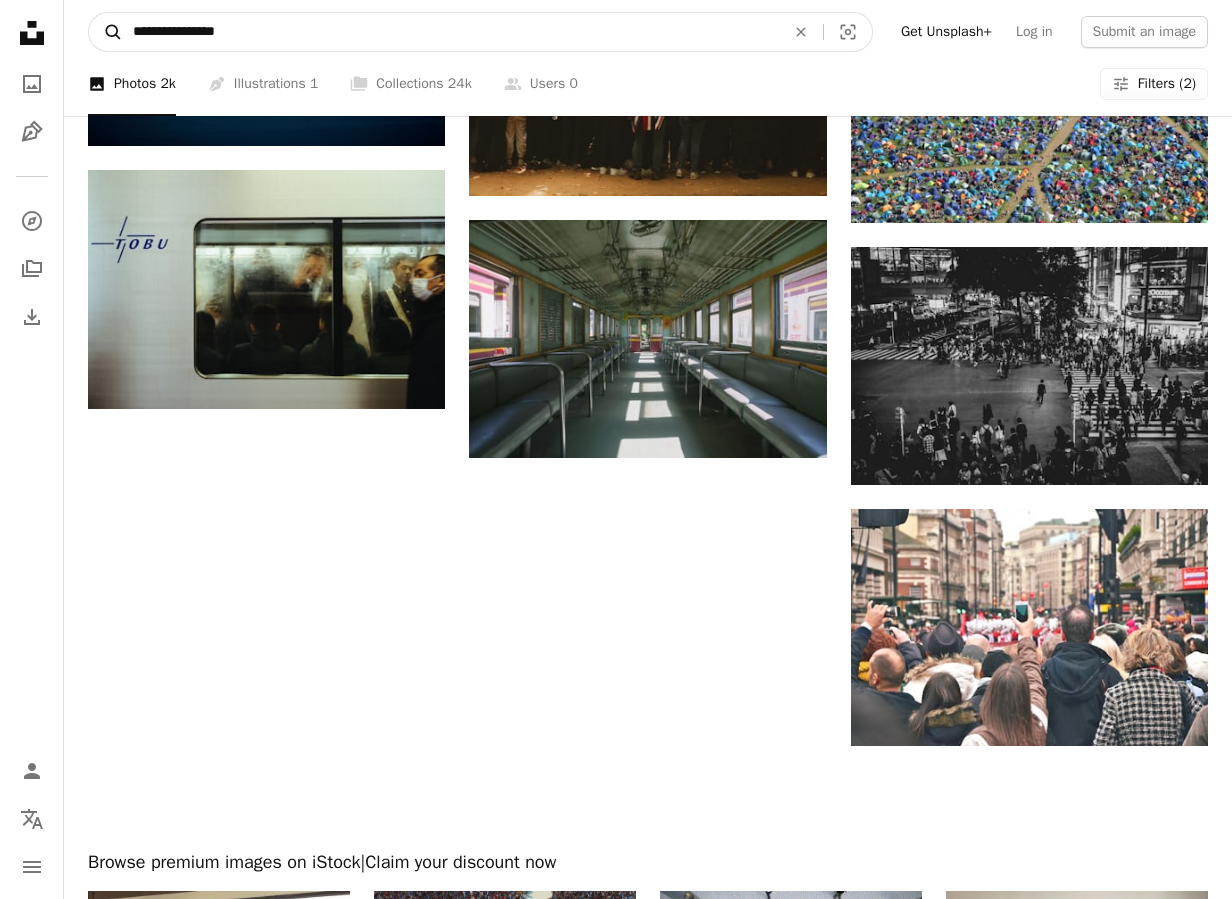 drag, startPoint x: 267, startPoint y: 39, endPoint x: 102, endPoint y: 39, distance: 165 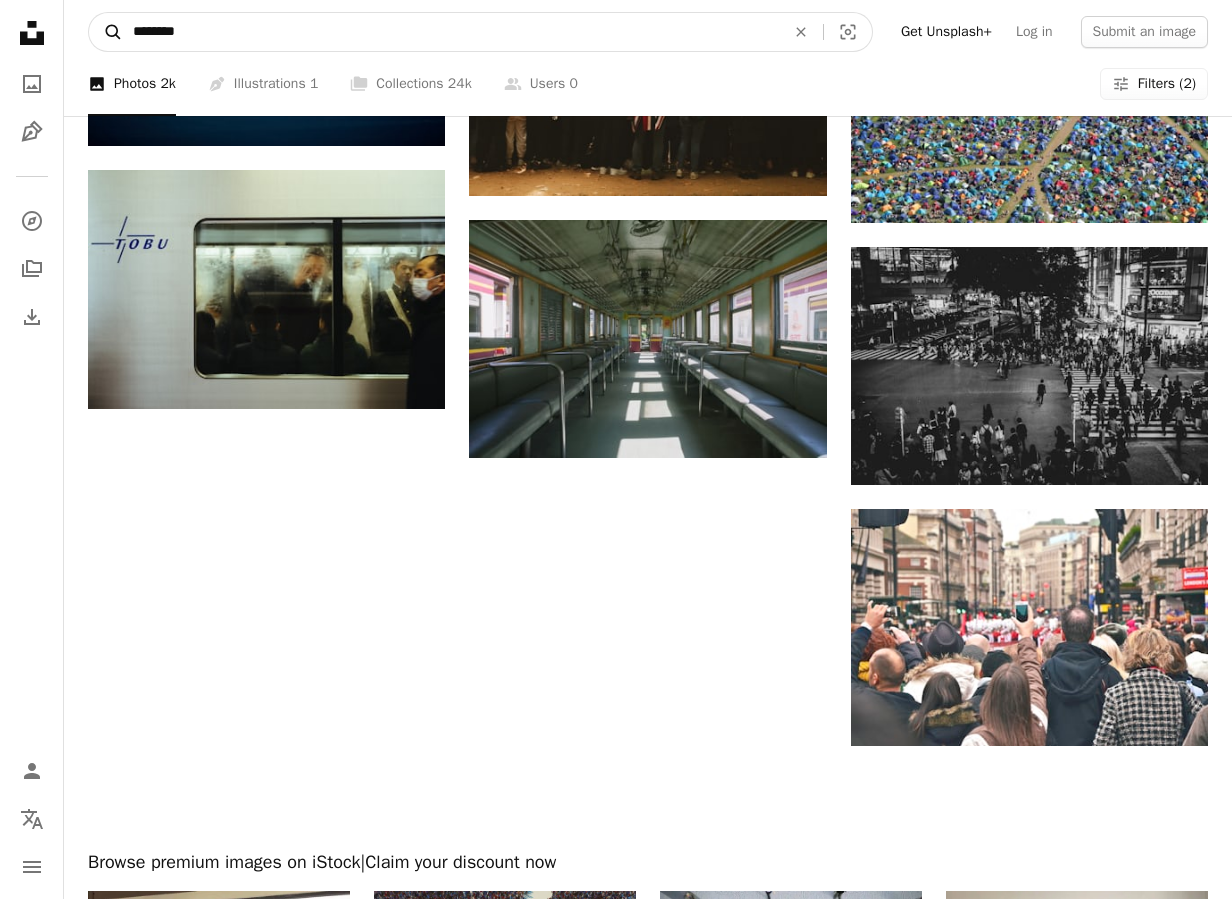 type on "*********" 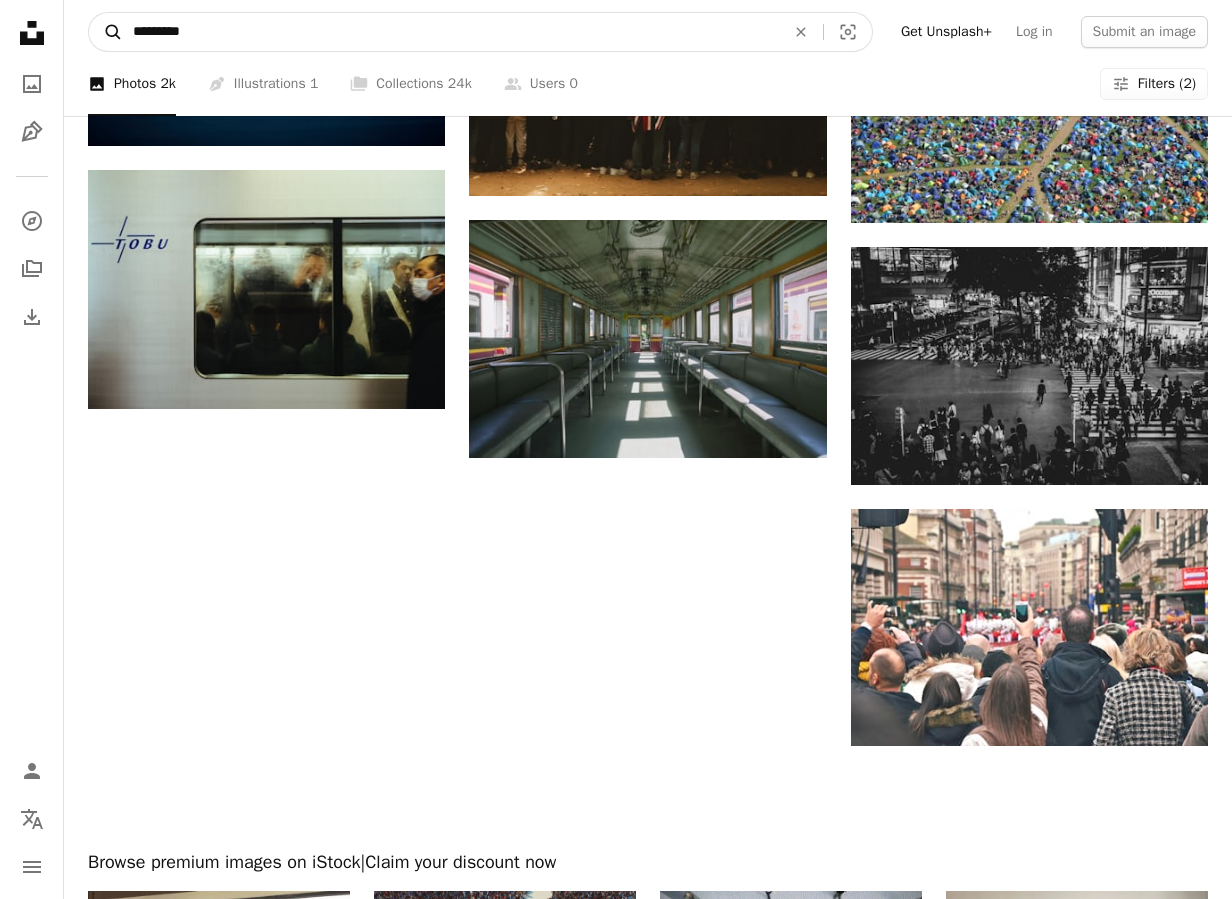 click on "A magnifying glass" at bounding box center [106, 32] 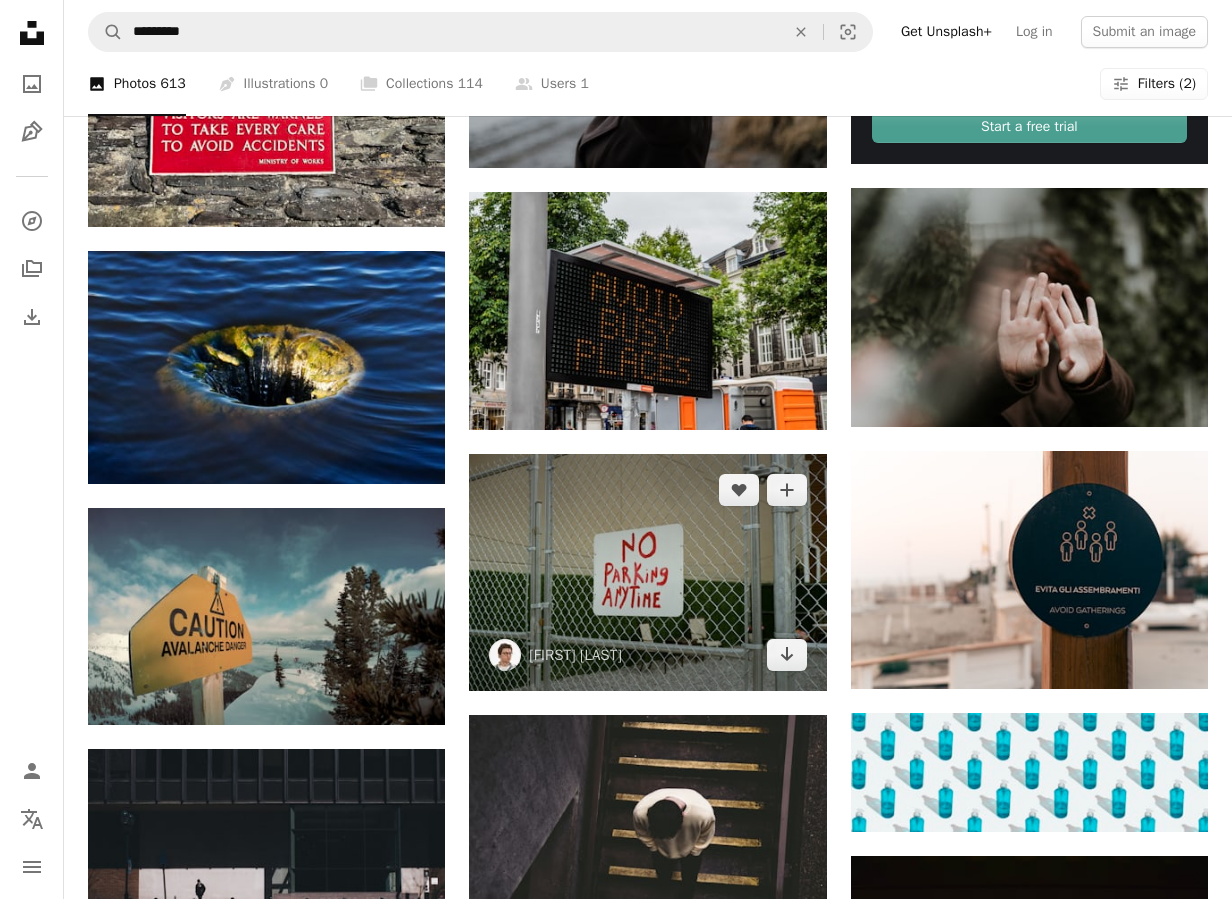 scroll, scrollTop: 784, scrollLeft: 0, axis: vertical 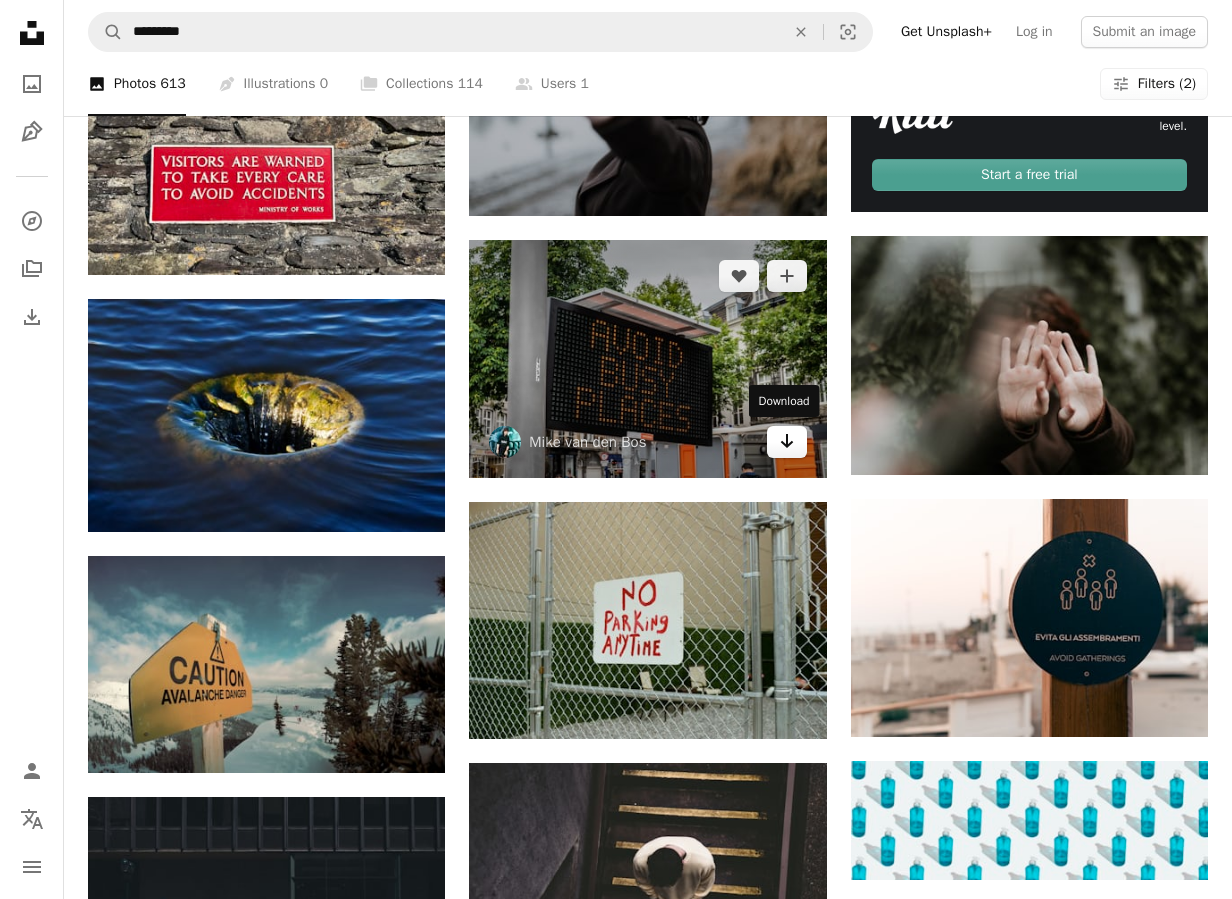 click on "Arrow pointing down" 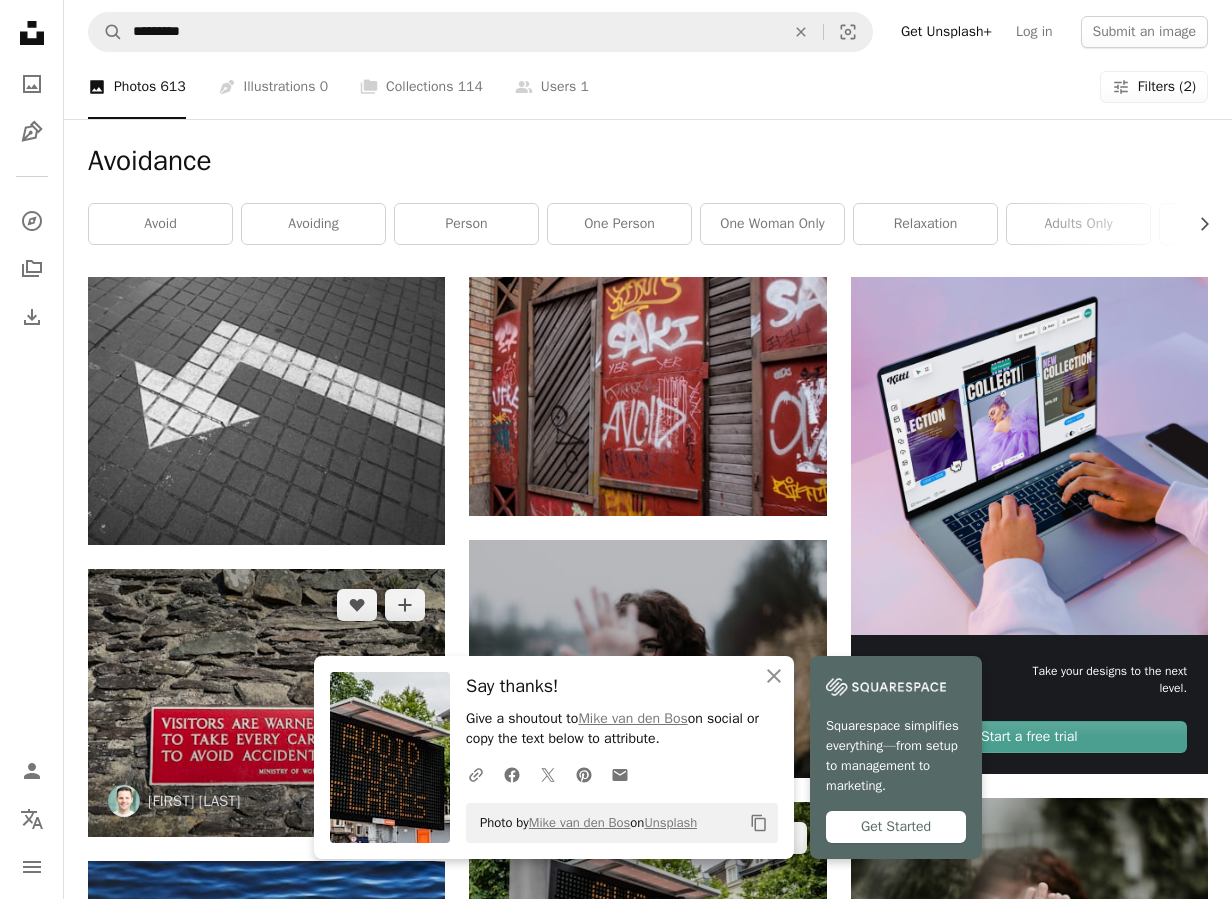 scroll, scrollTop: 215, scrollLeft: 0, axis: vertical 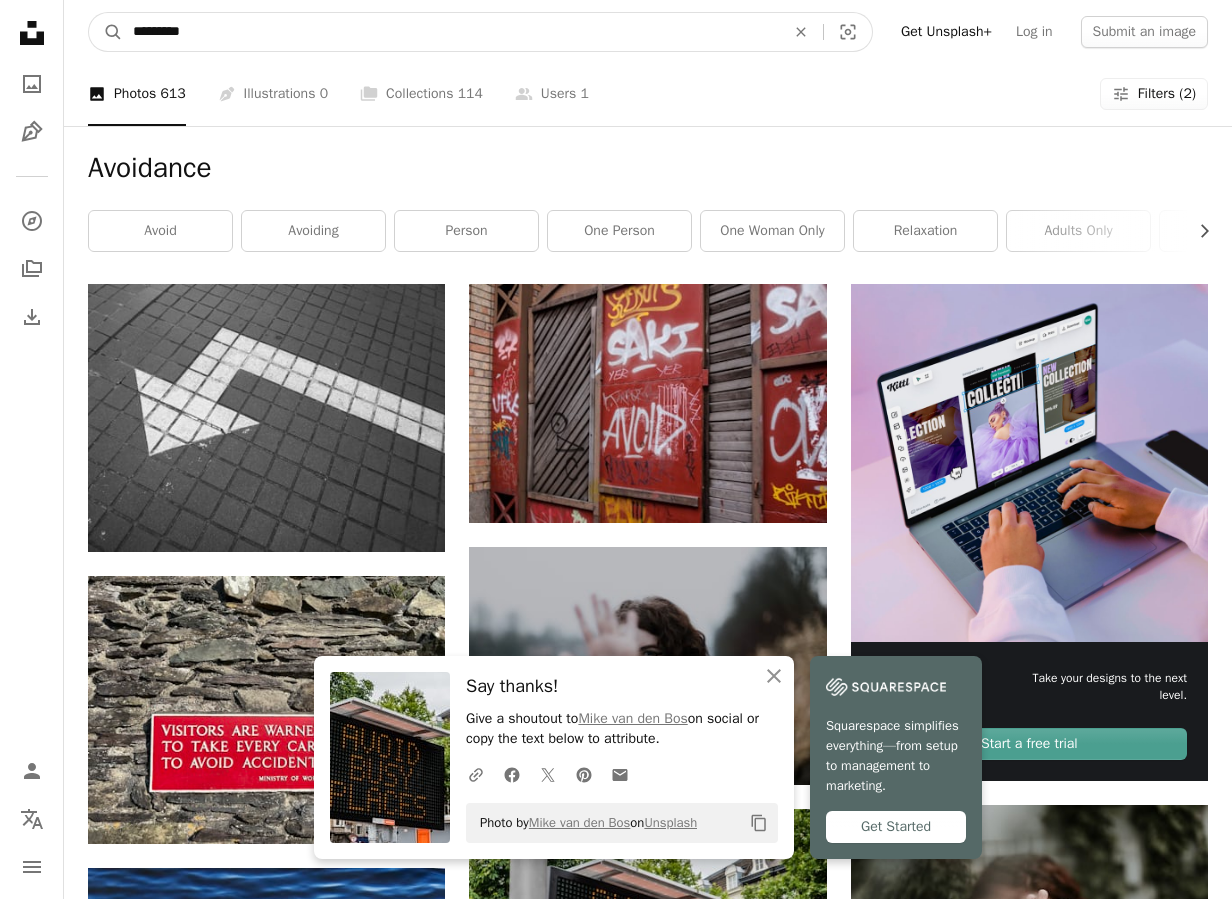 drag, startPoint x: 208, startPoint y: 41, endPoint x: 142, endPoint y: 26, distance: 67.68308 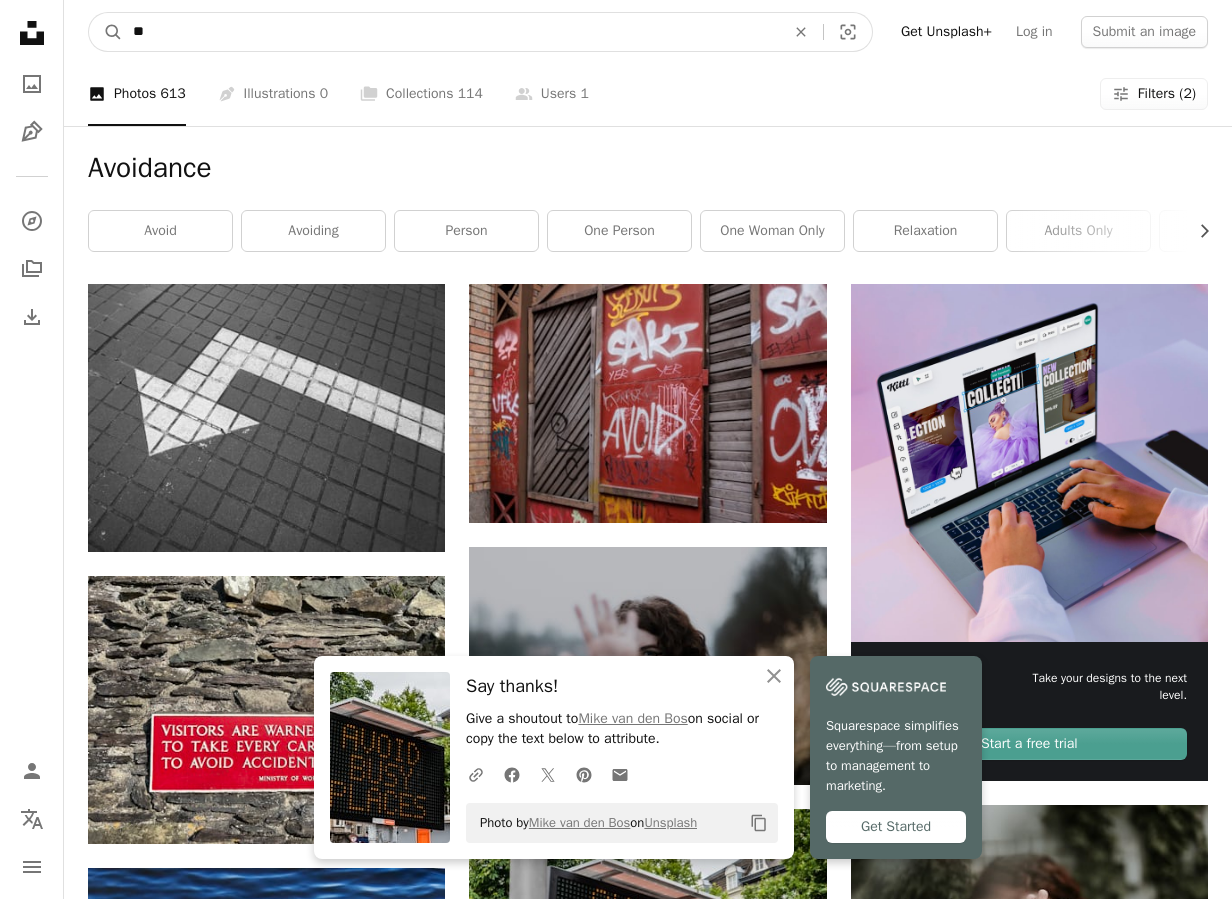type on "*" 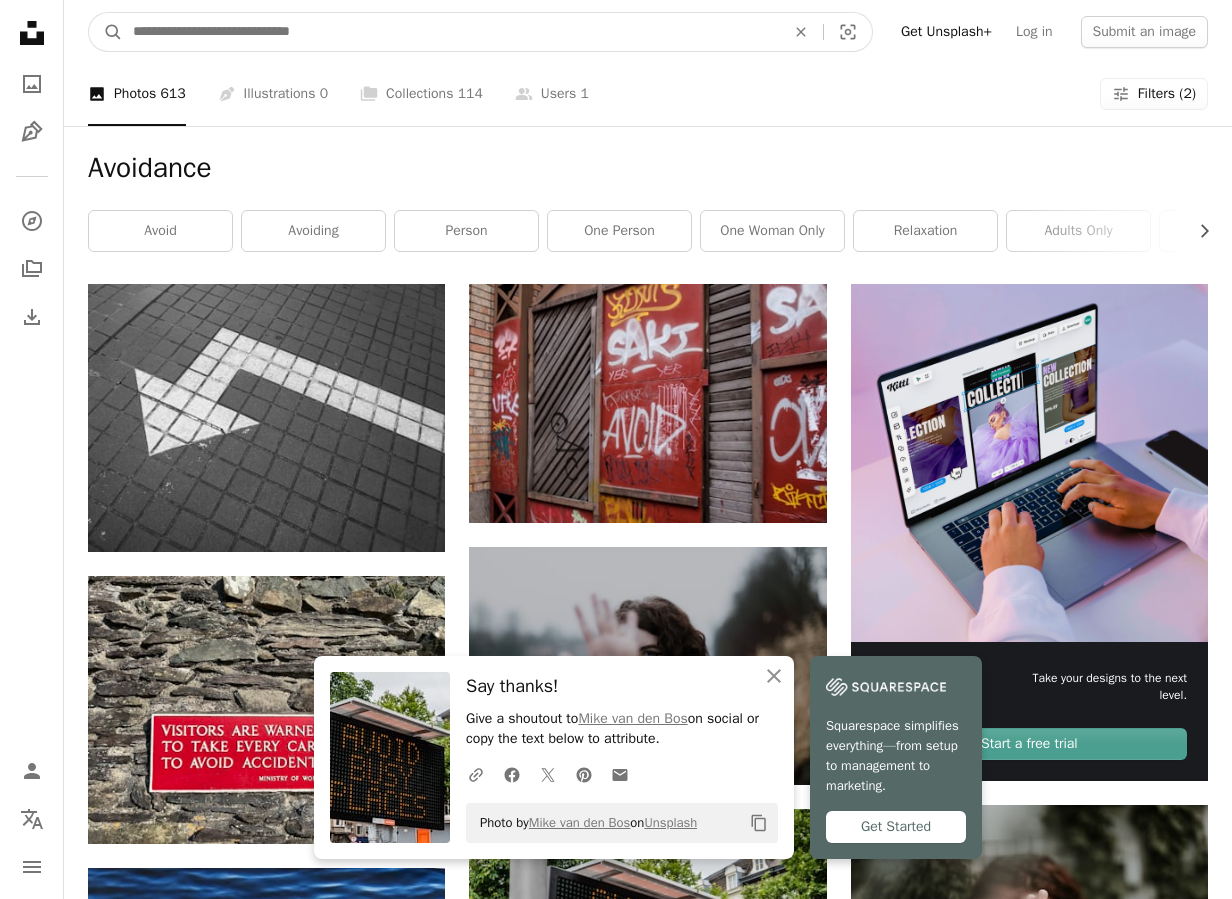 type on "*" 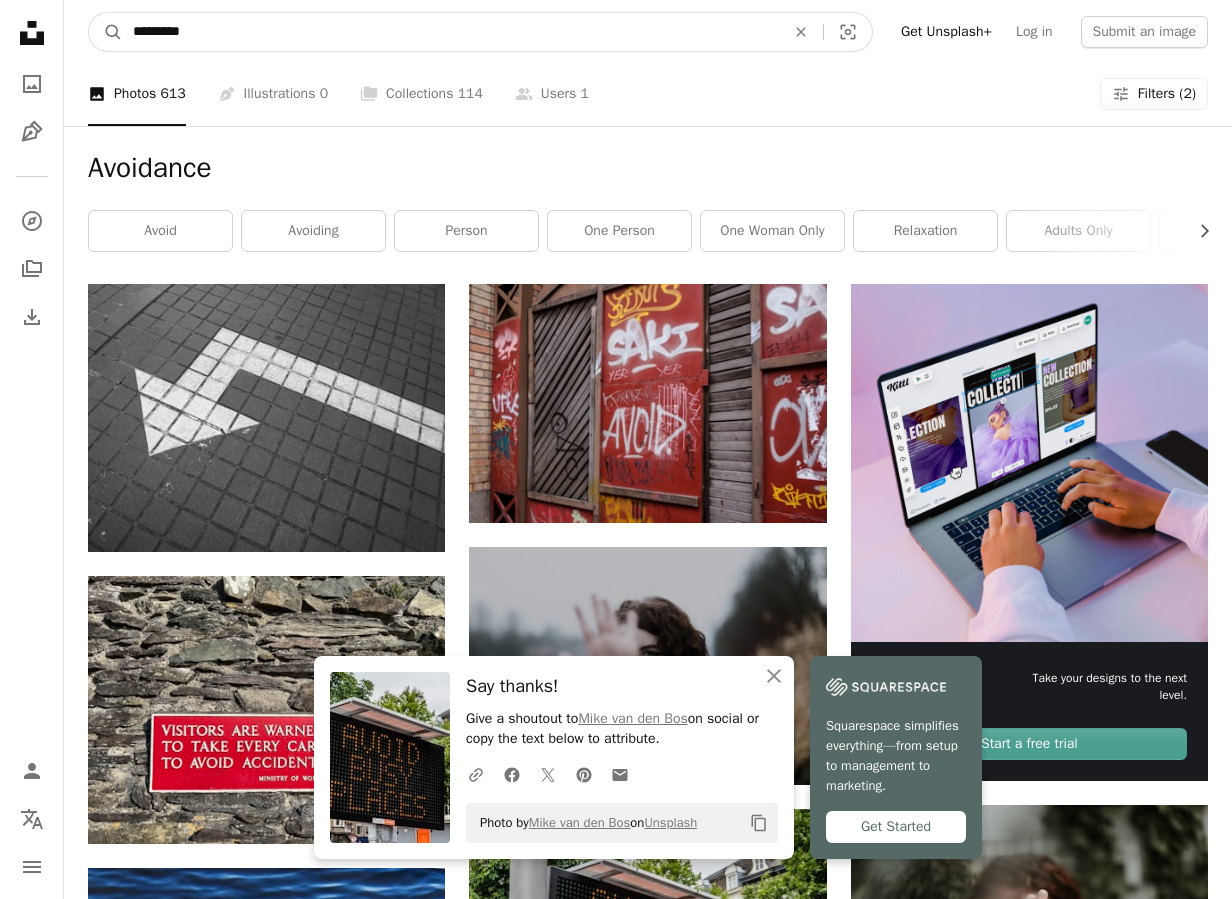 type on "**********" 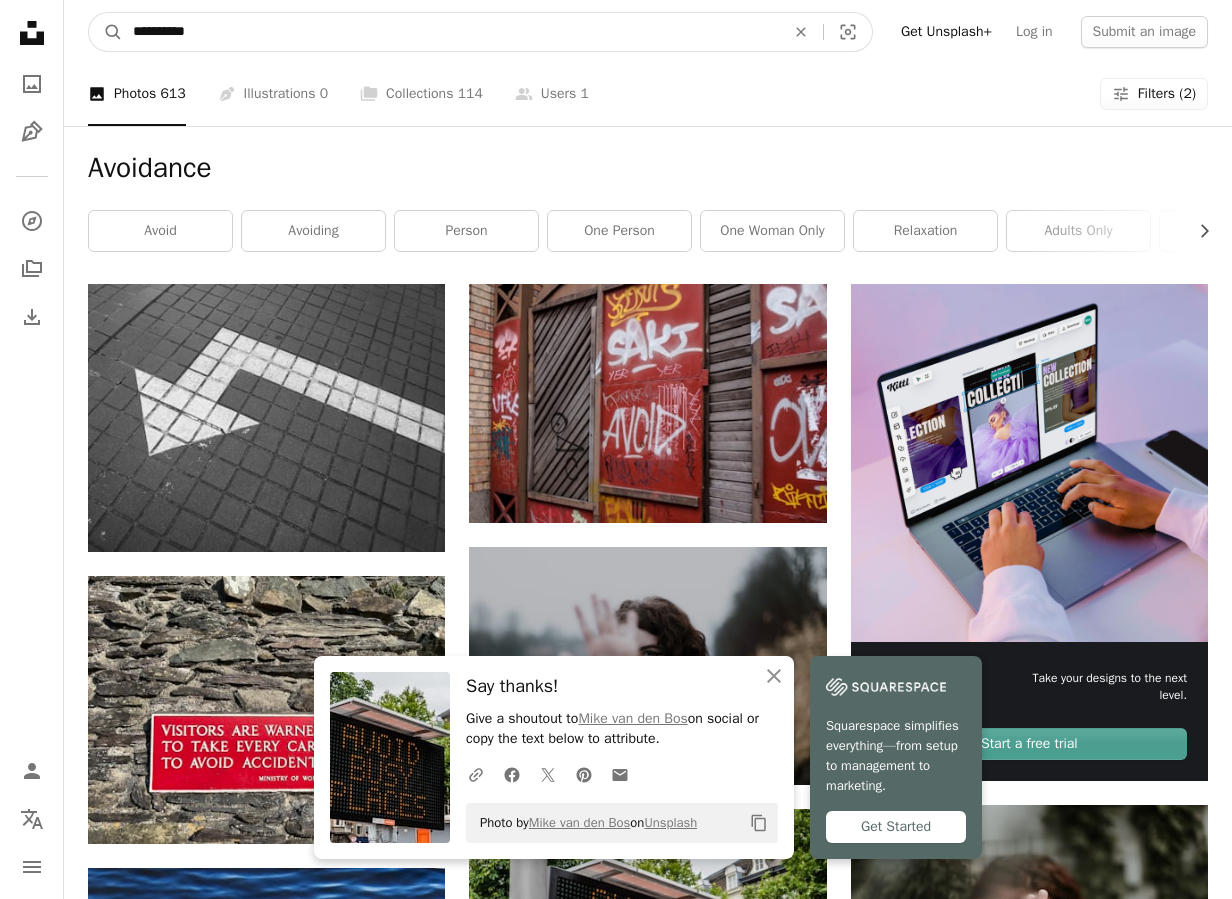 click on "A magnifying glass" at bounding box center [106, 32] 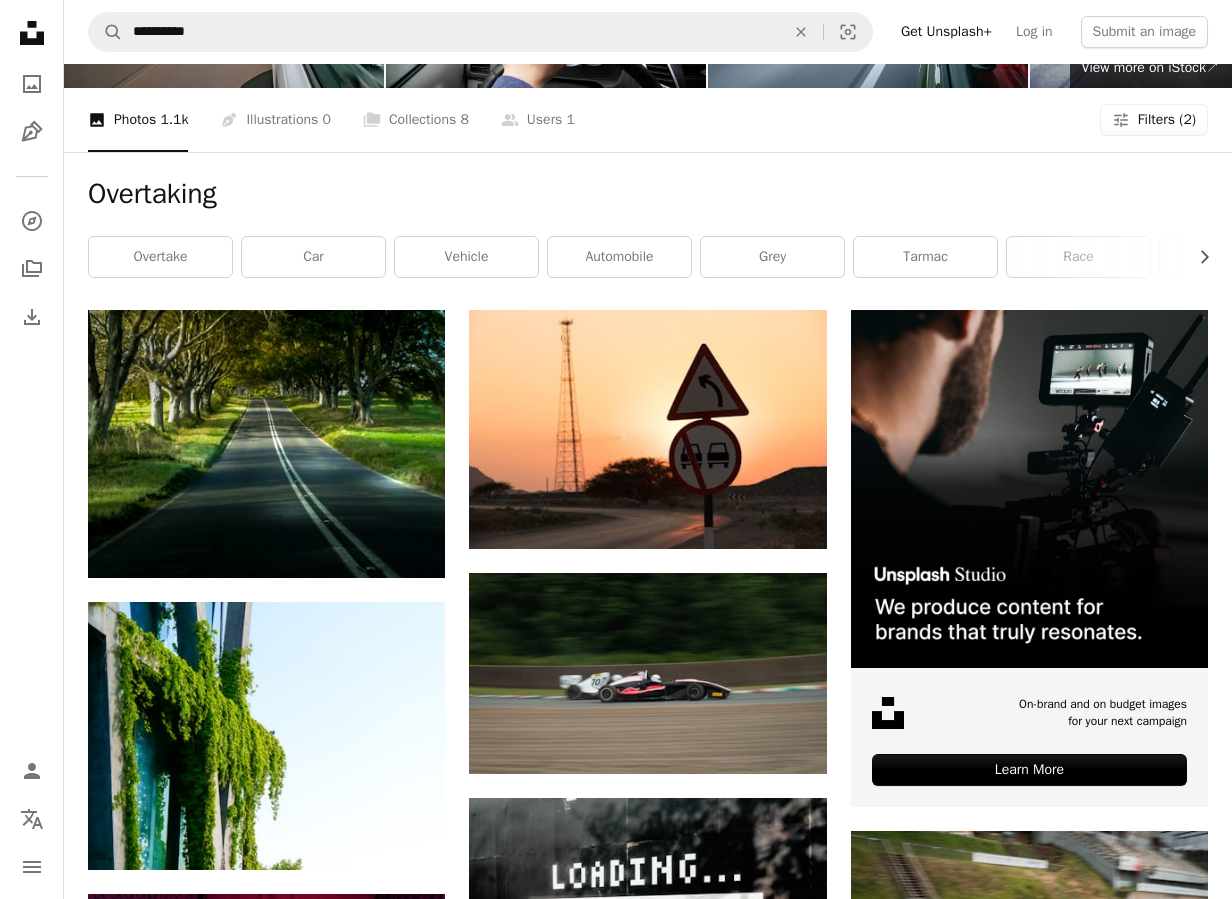 scroll, scrollTop: 215, scrollLeft: 0, axis: vertical 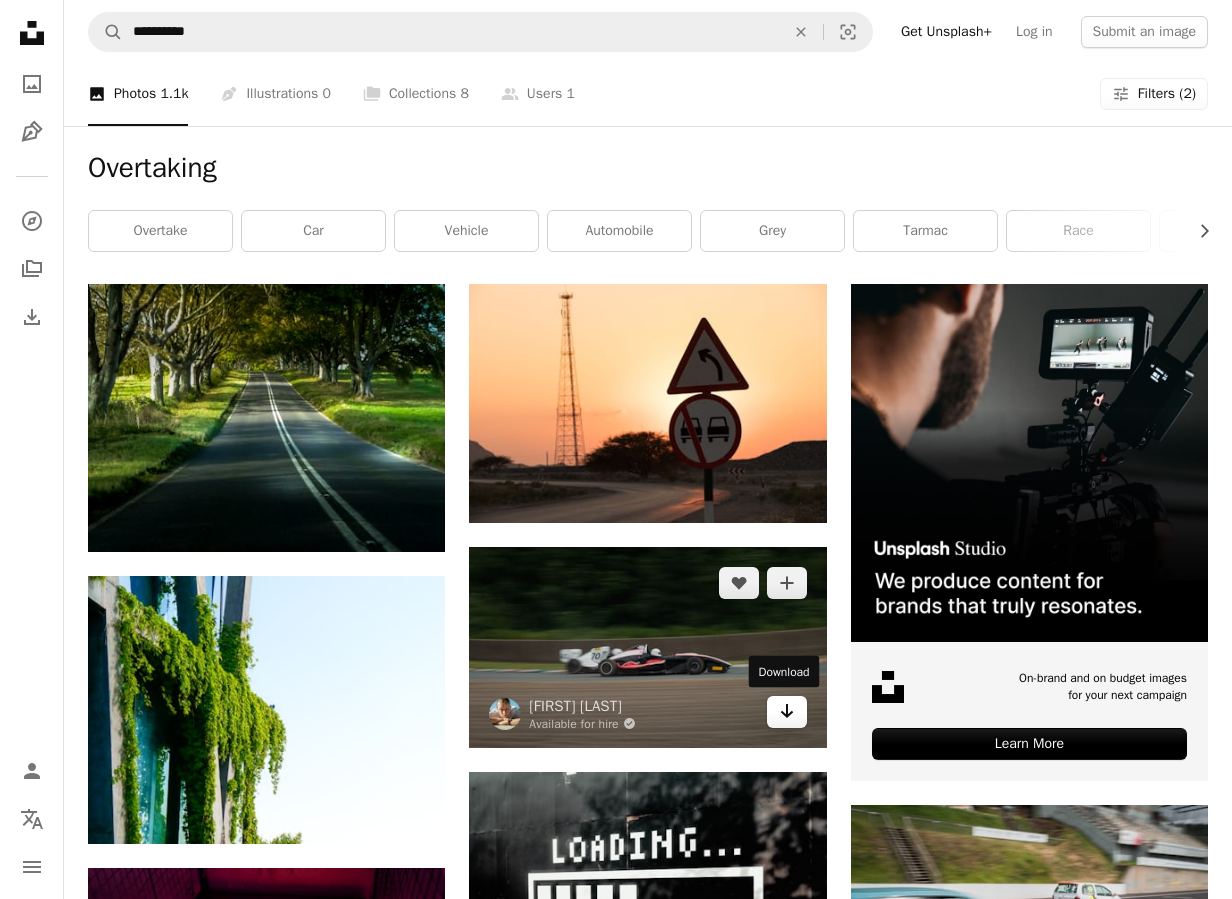 click on "Arrow pointing down" 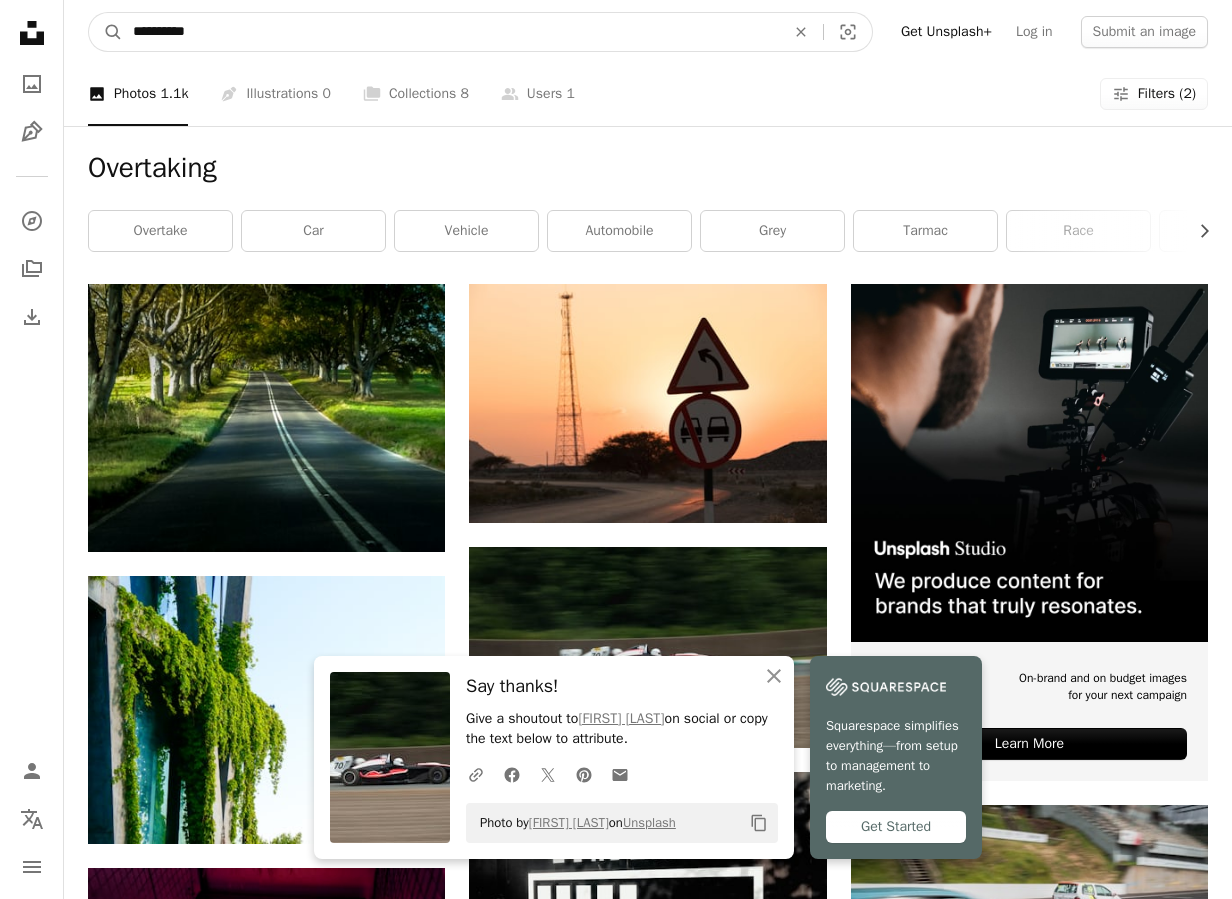 drag, startPoint x: 258, startPoint y: 34, endPoint x: 59, endPoint y: 26, distance: 199.16074 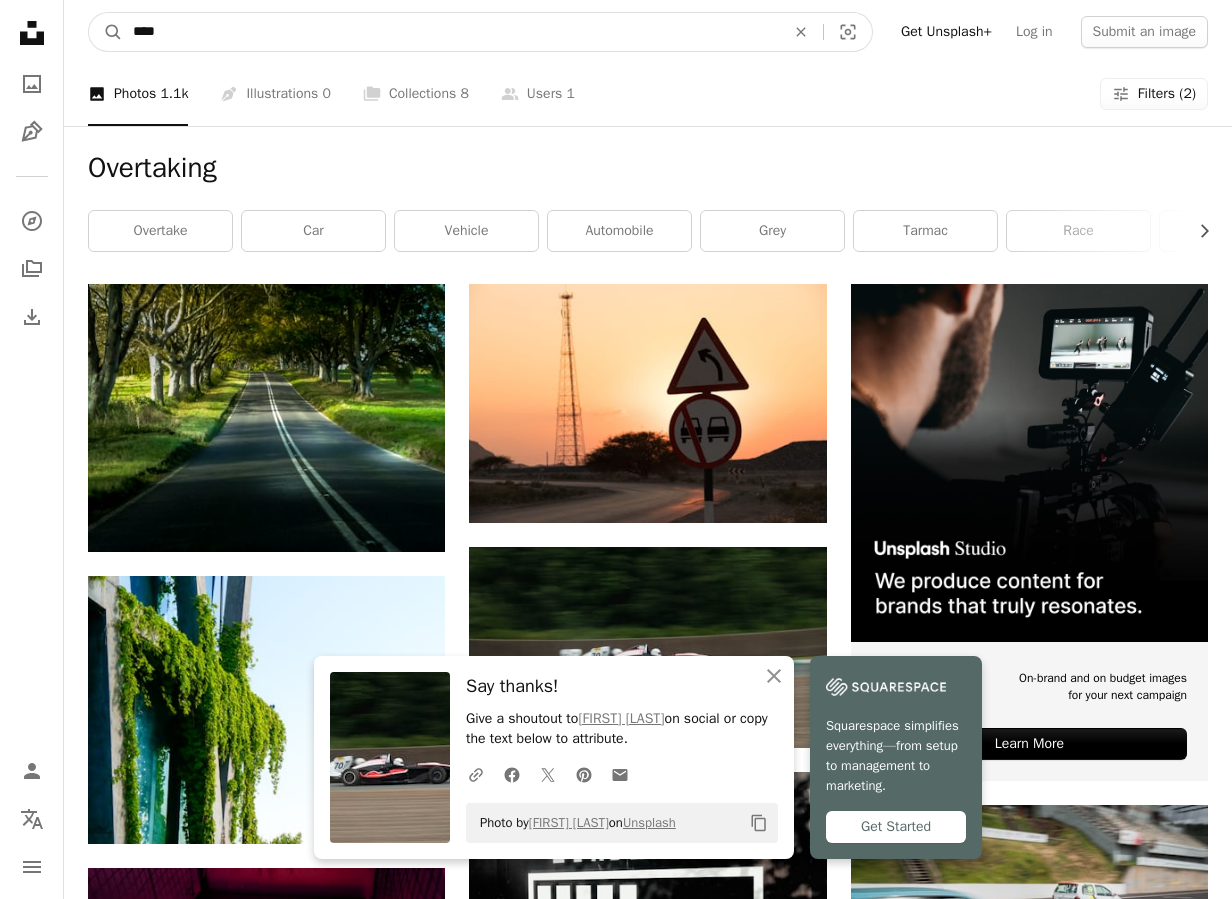 type on "*****" 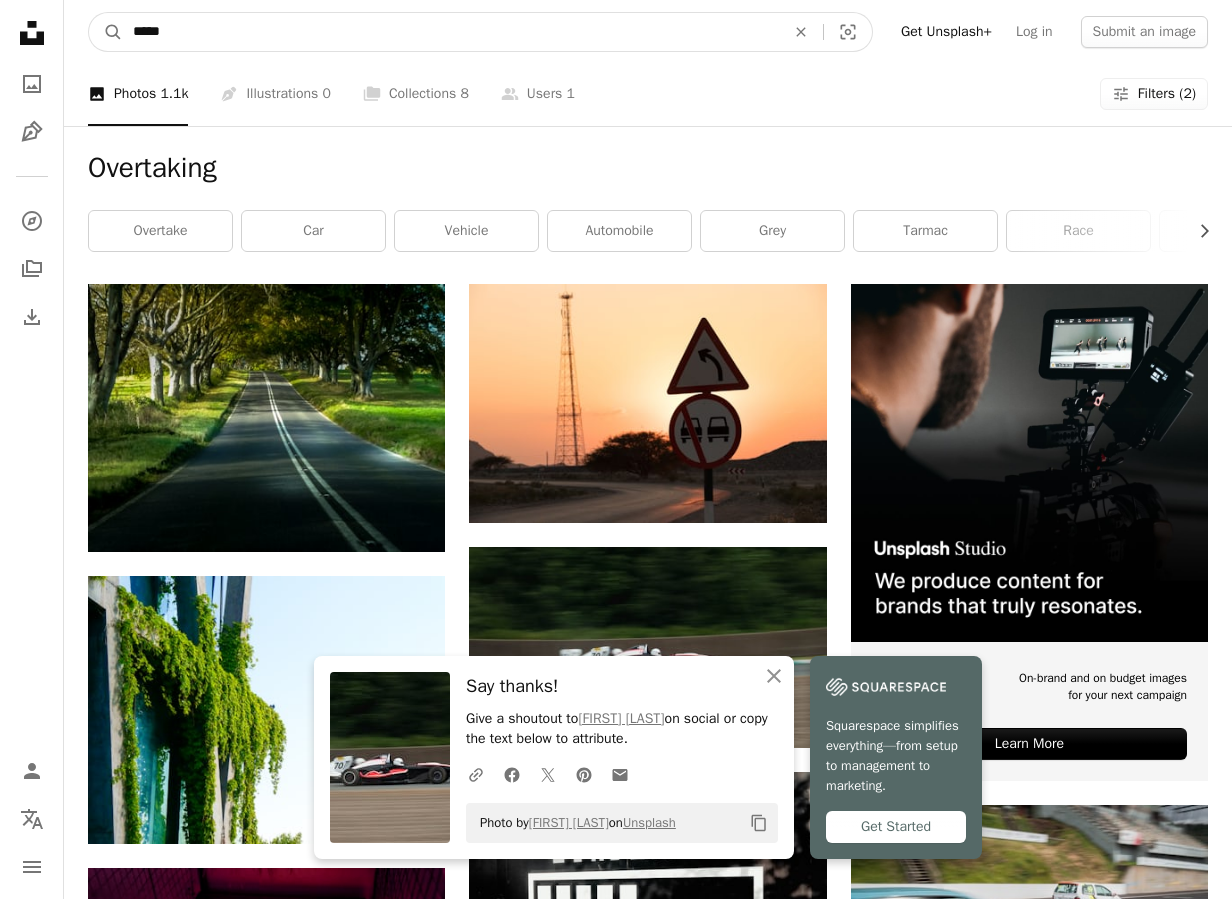 click on "A magnifying glass" at bounding box center (106, 32) 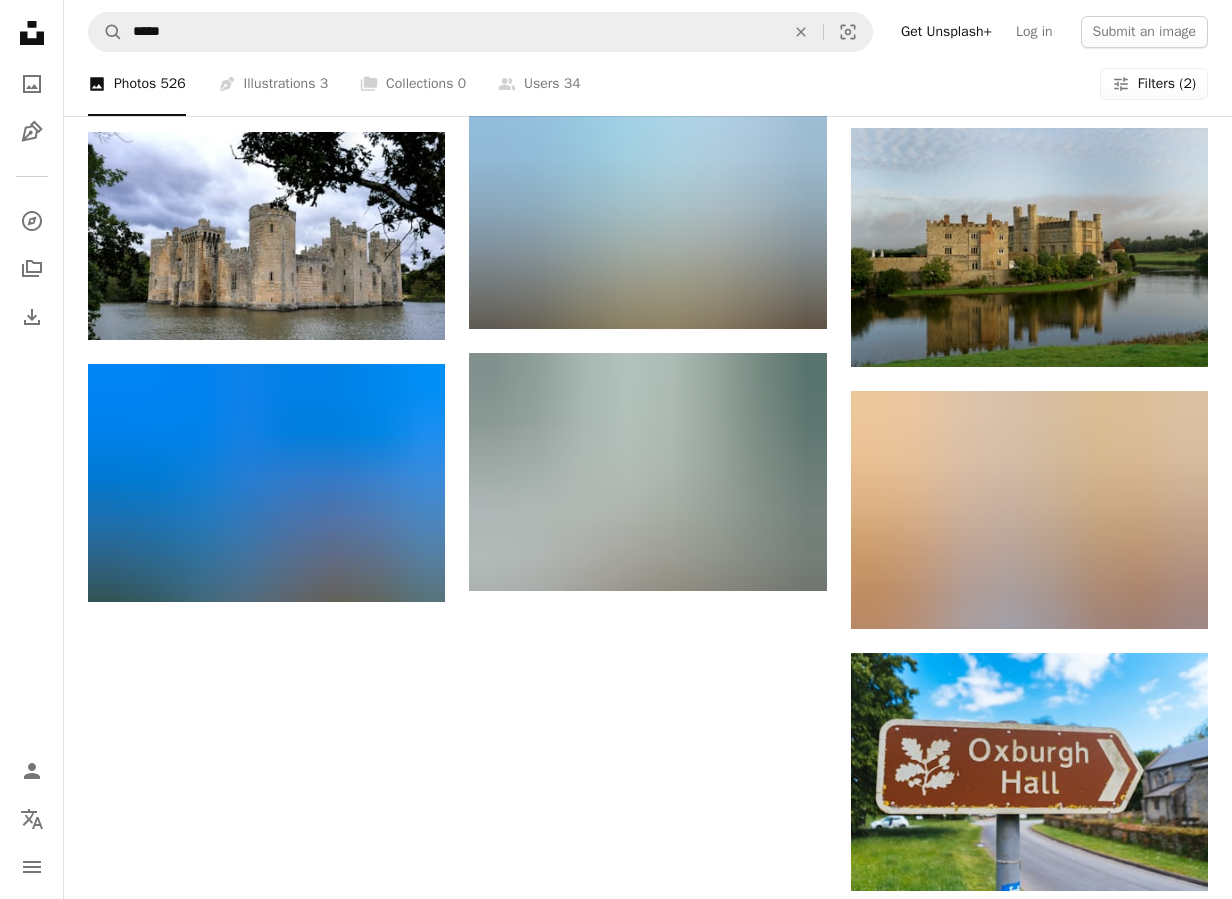 scroll, scrollTop: 1708, scrollLeft: 0, axis: vertical 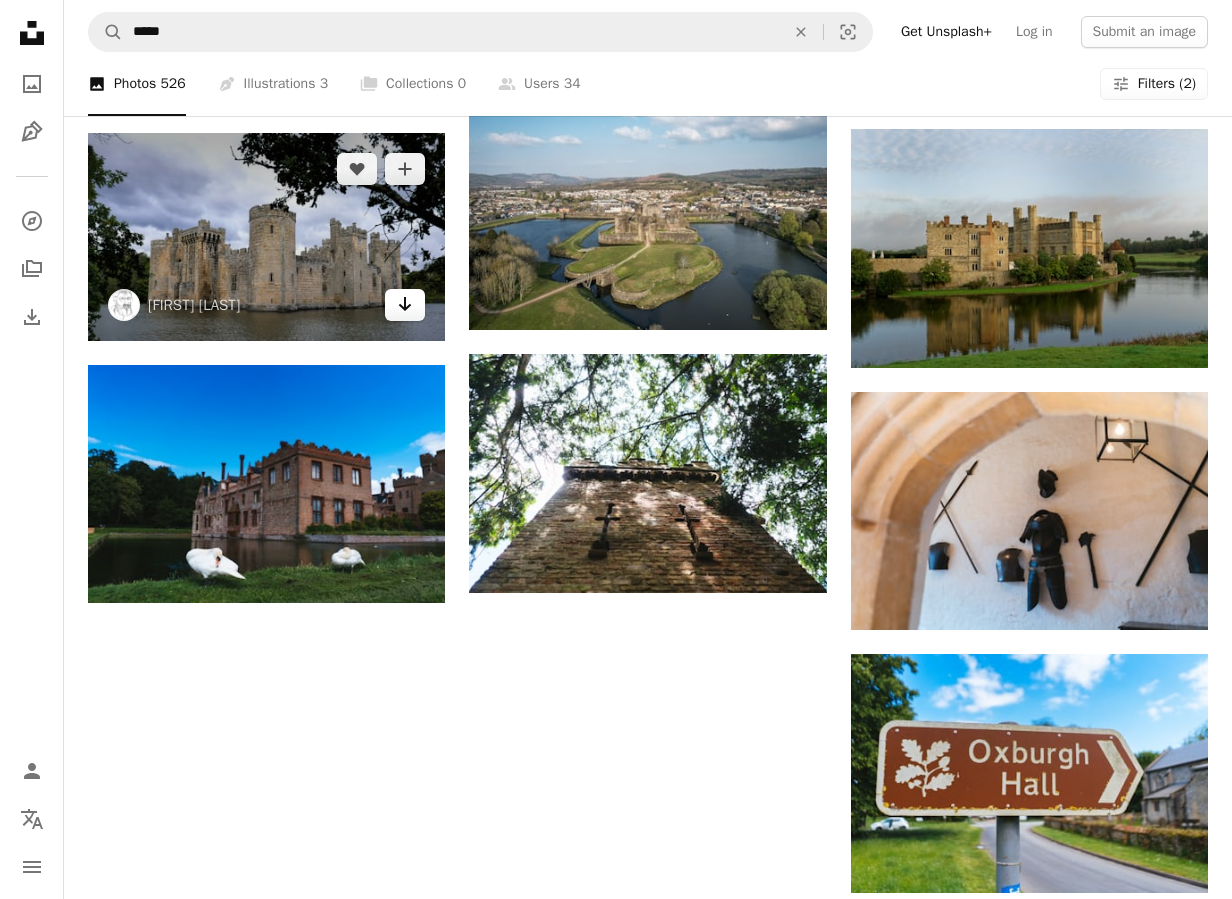 click on "Arrow pointing down" 